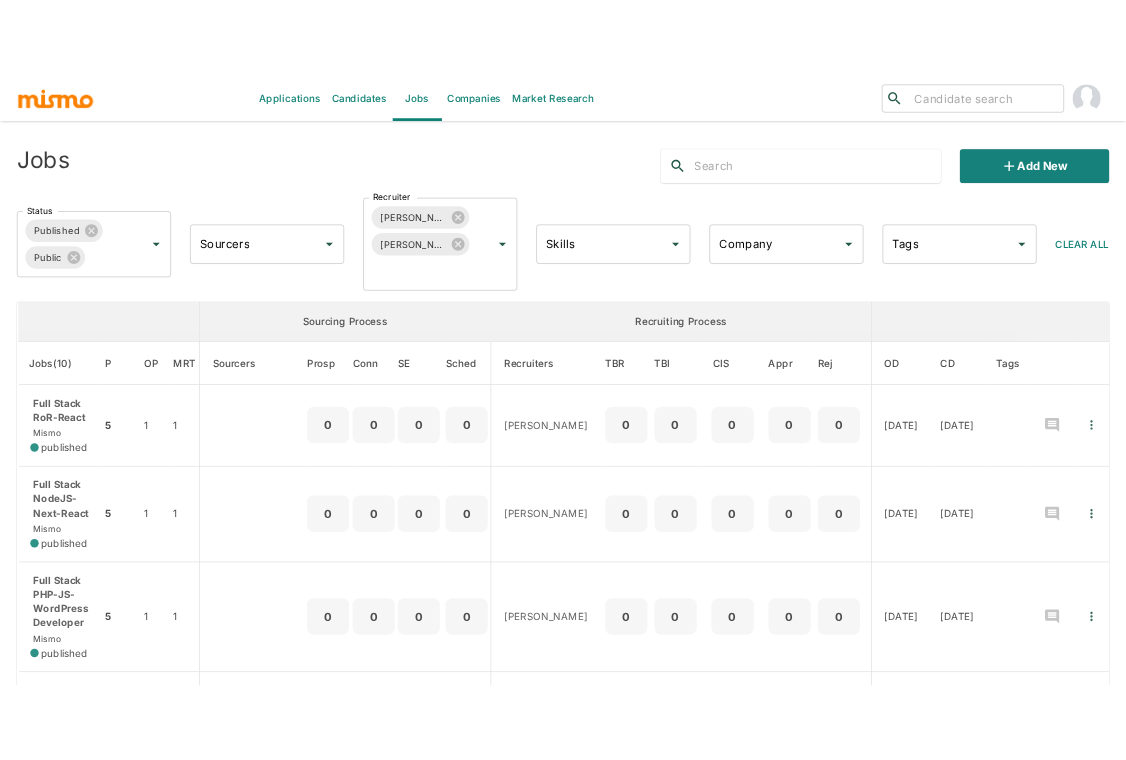 scroll, scrollTop: 0, scrollLeft: 0, axis: both 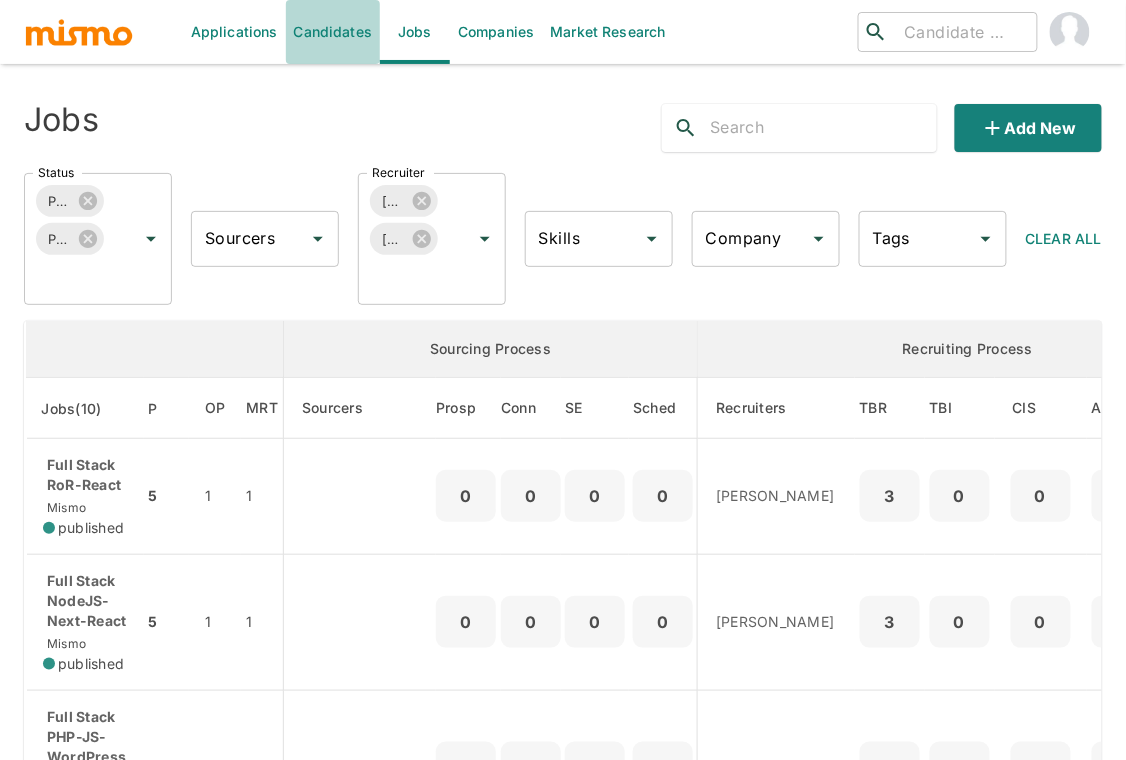 click on "Candidates" at bounding box center (333, 32) 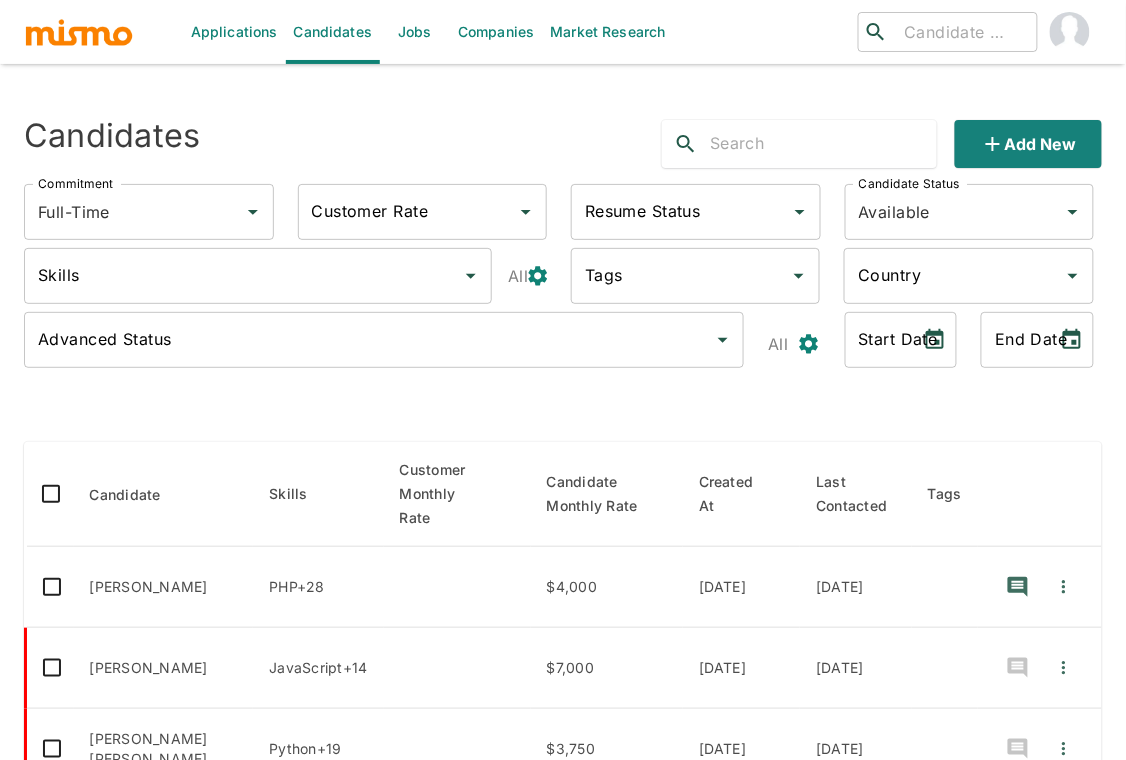 click at bounding box center [823, 144] 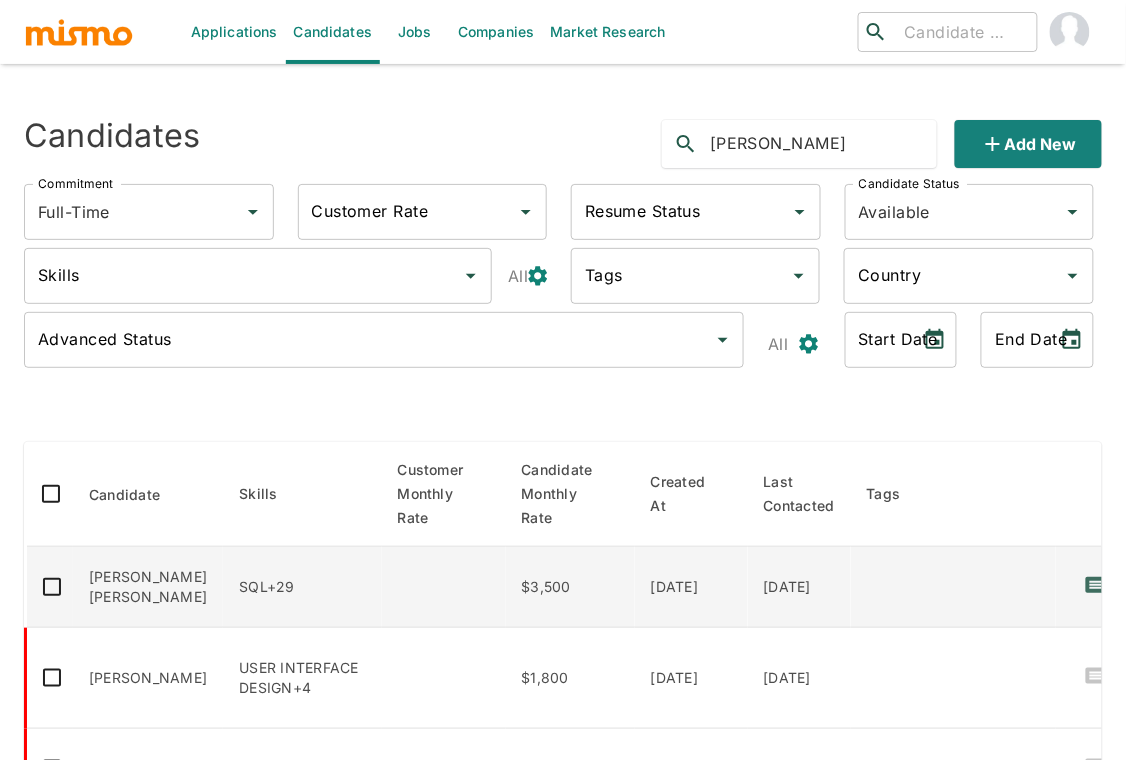type on "samuel" 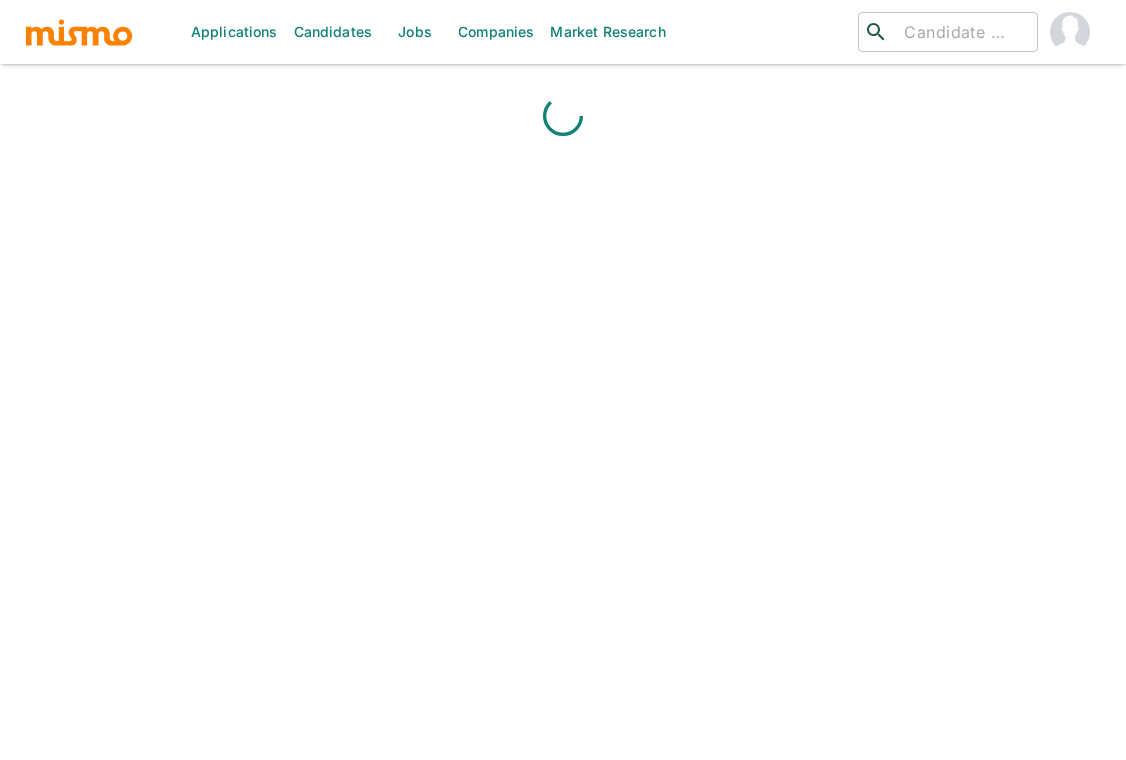 scroll, scrollTop: 0, scrollLeft: 0, axis: both 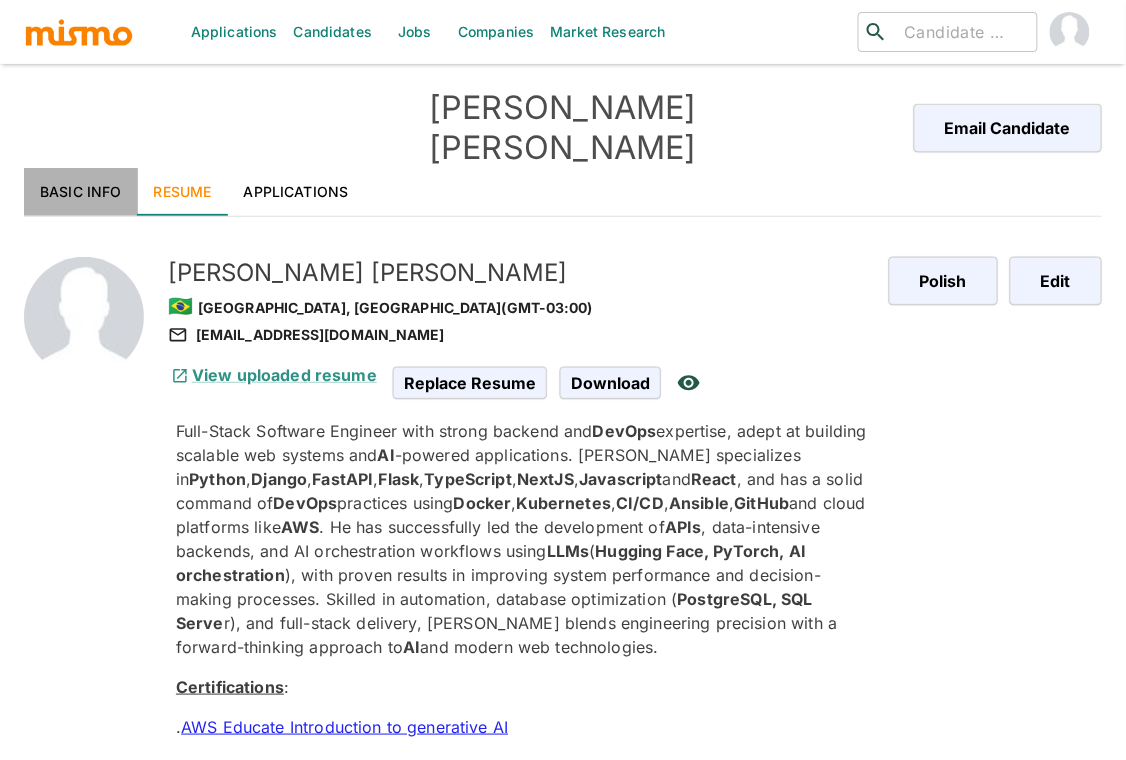 click on "Basic Info" at bounding box center (81, 192) 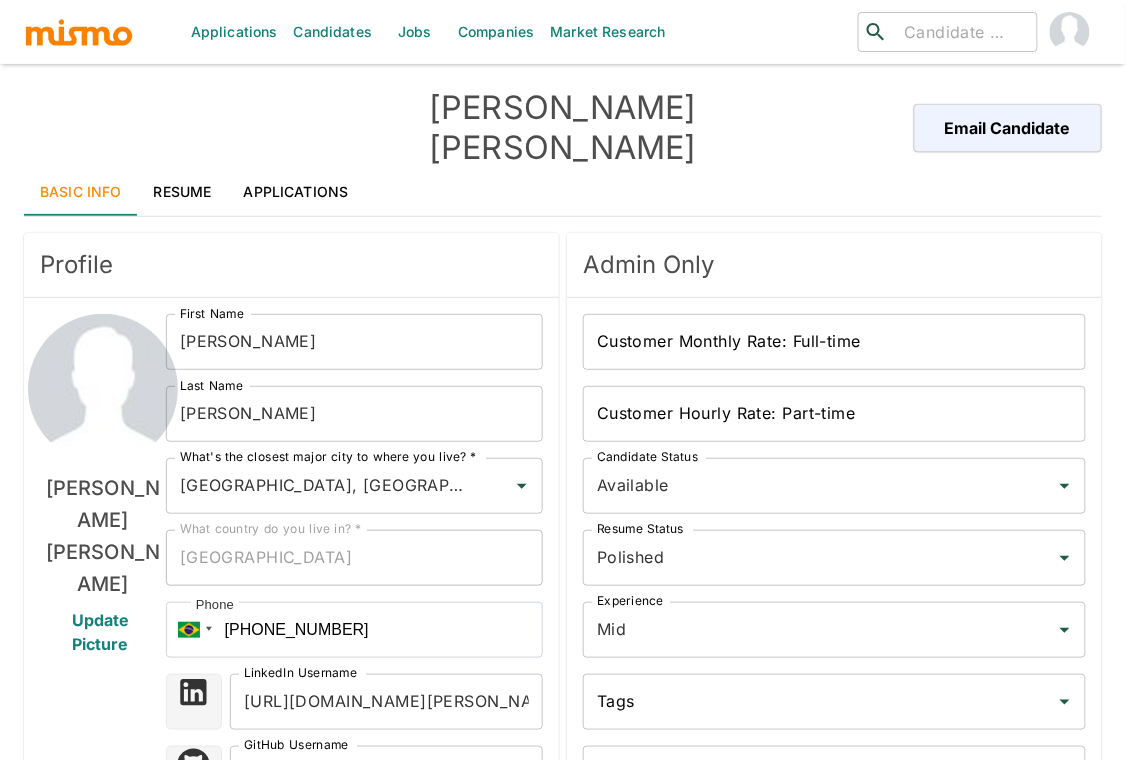 click on "Basic Info Resume Applications" at bounding box center (563, 192) 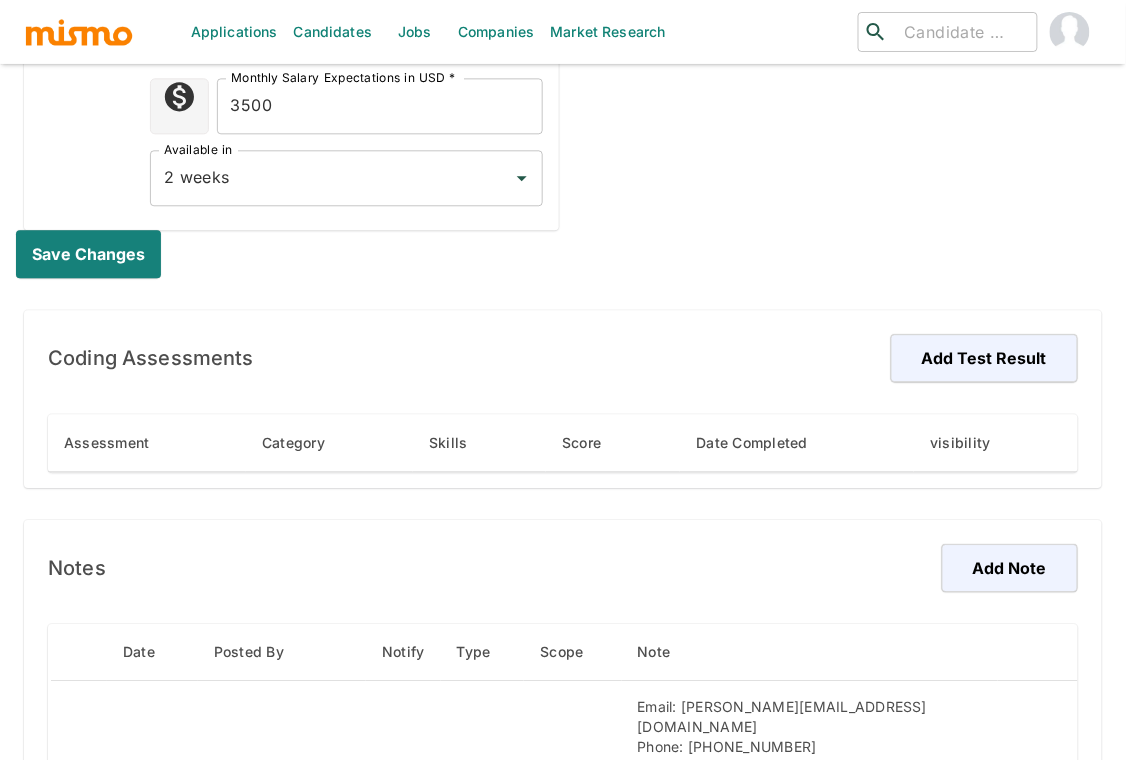 scroll, scrollTop: 1022, scrollLeft: 0, axis: vertical 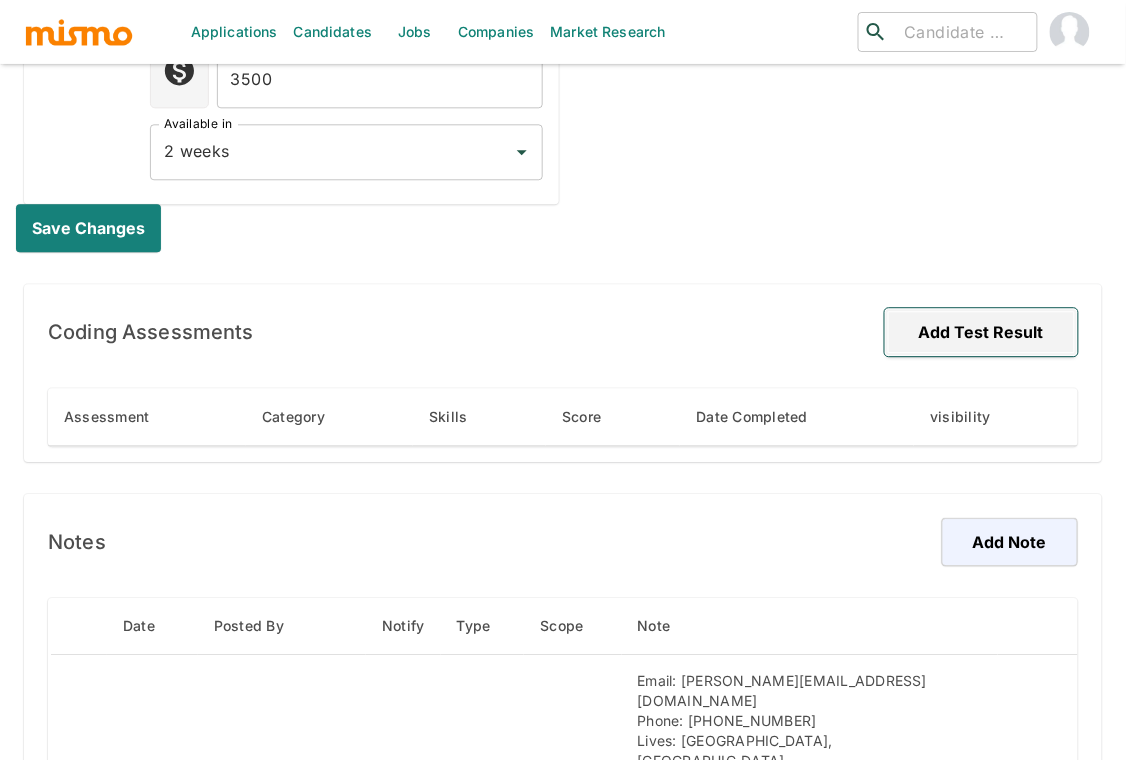 click on "Add Test Result" at bounding box center [981, 332] 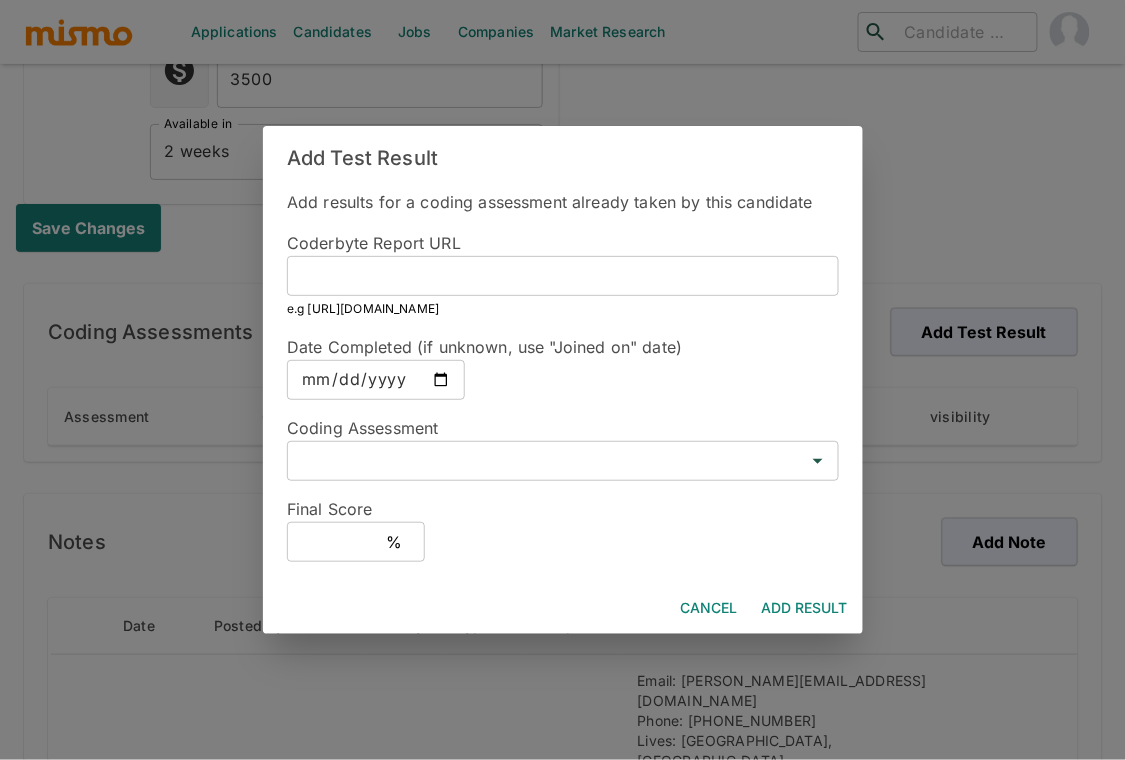 click at bounding box center [563, 276] 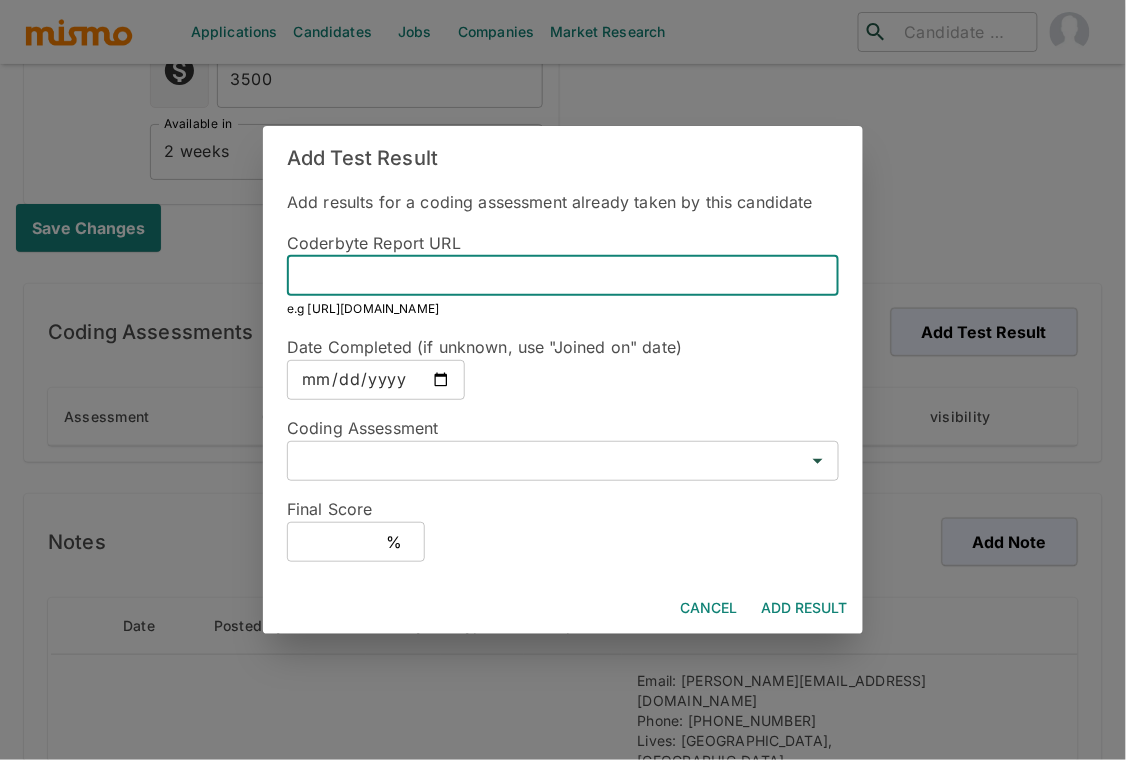 paste on "https://mismo.coderbyte.com/report/userbpx862xkb:python-assessme-df3x2zfgoi" 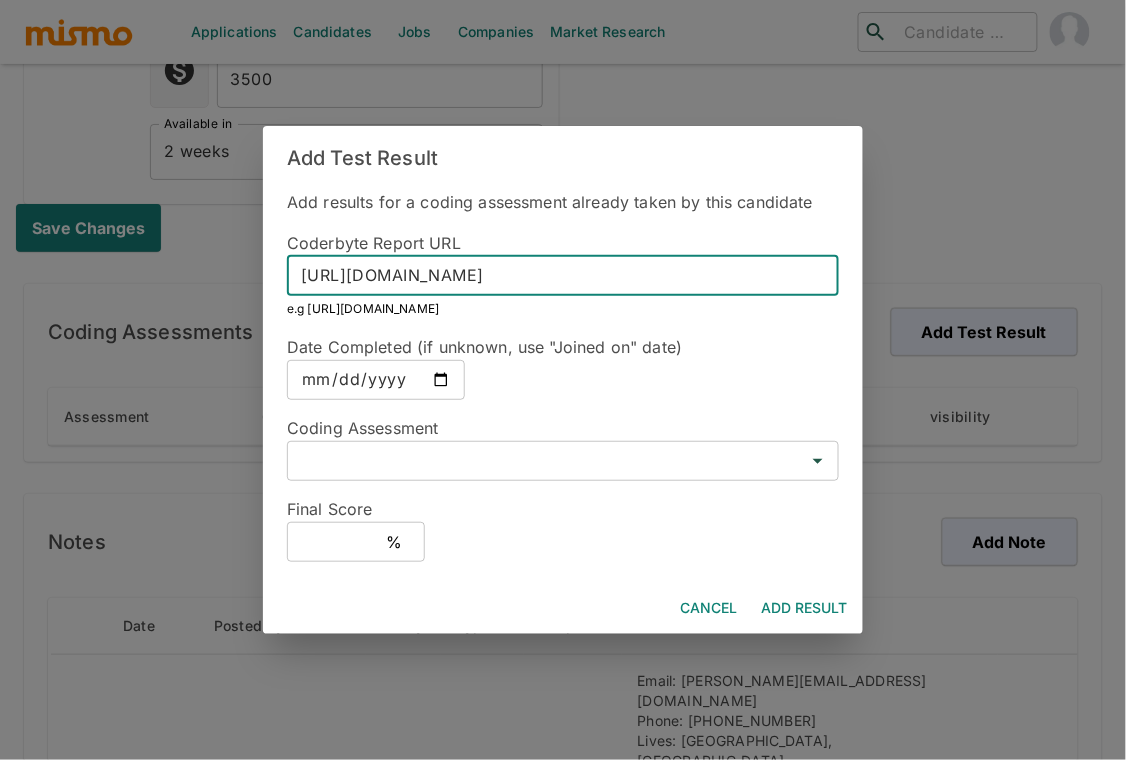 scroll, scrollTop: 0, scrollLeft: 137, axis: horizontal 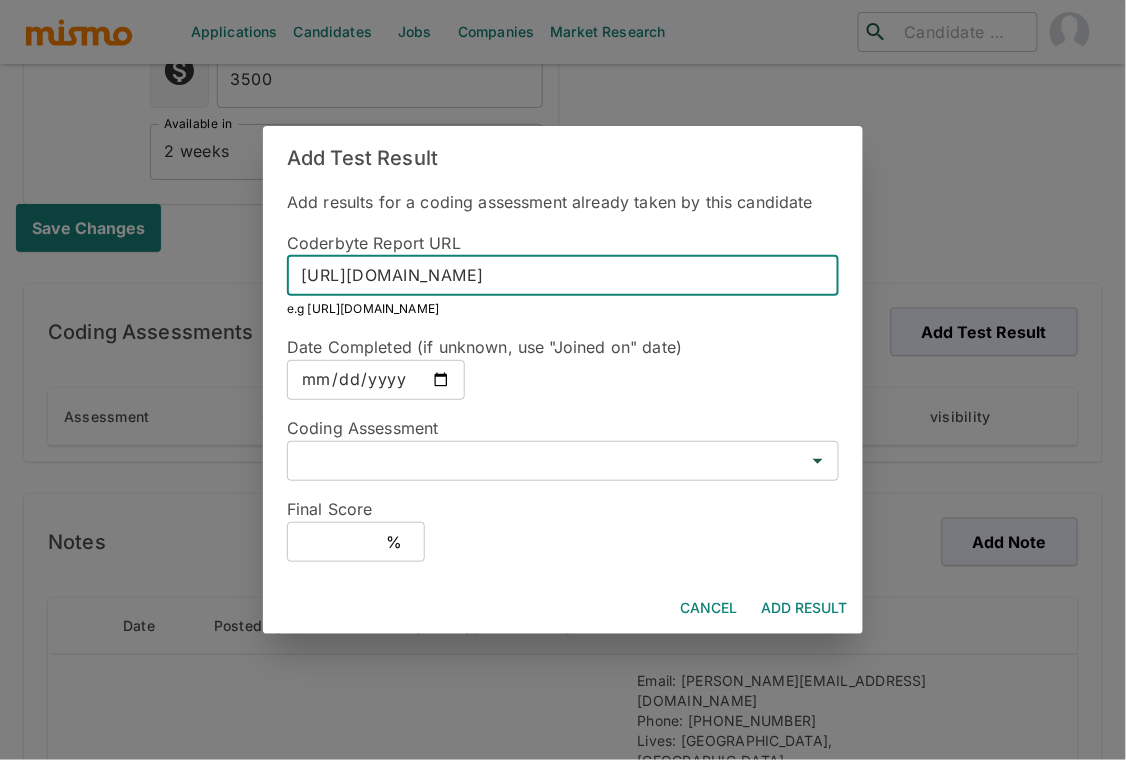 type on "https://mismo.coderbyte.com/report/userbpx862xkb:python-assessme-df3x2zfgoi" 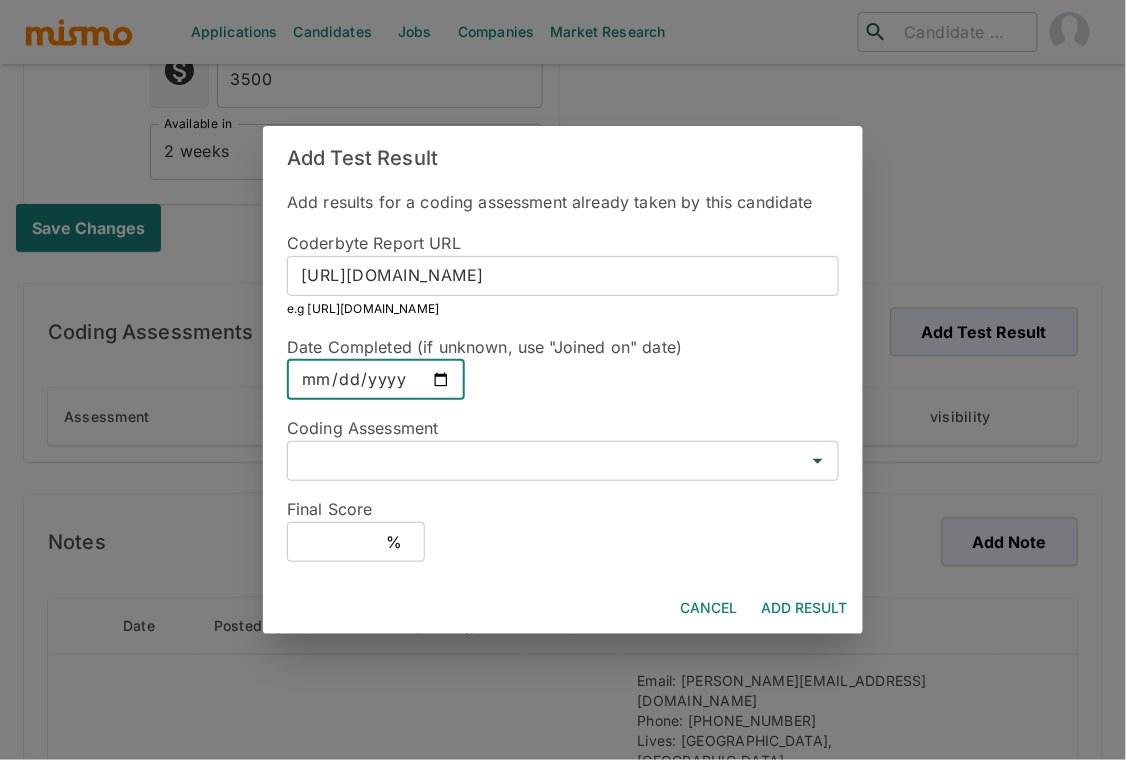 click at bounding box center [376, 380] 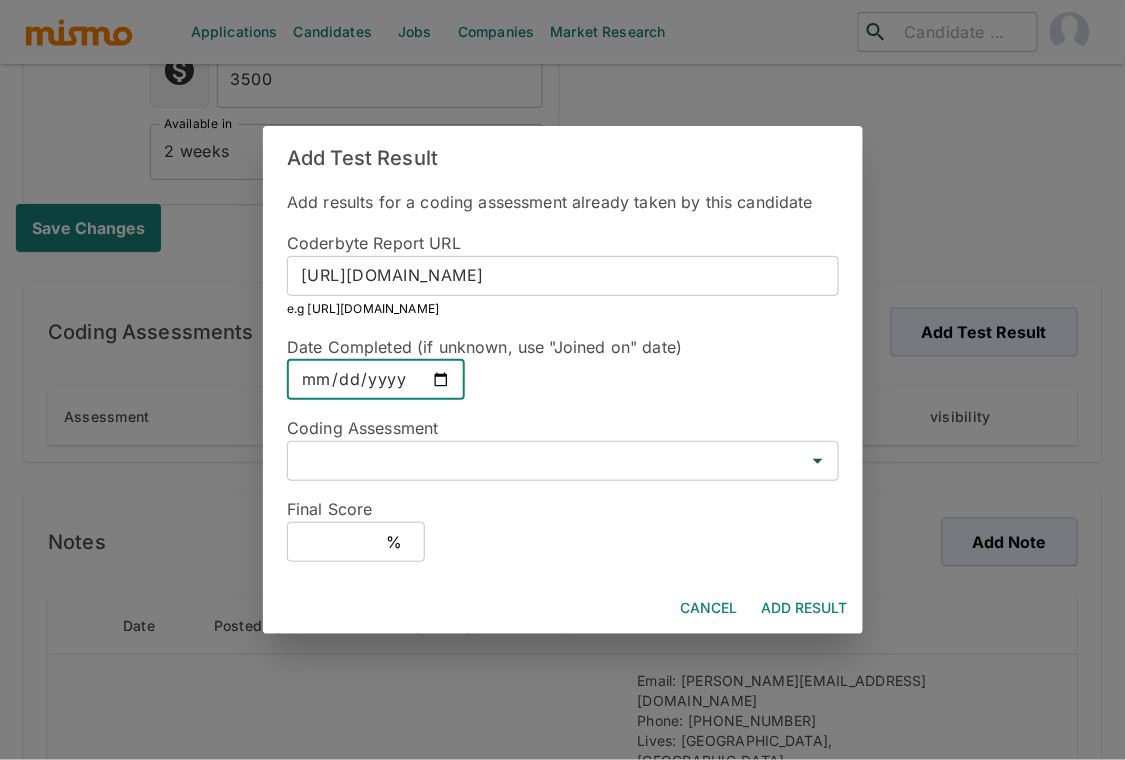 type on "2025-07-30" 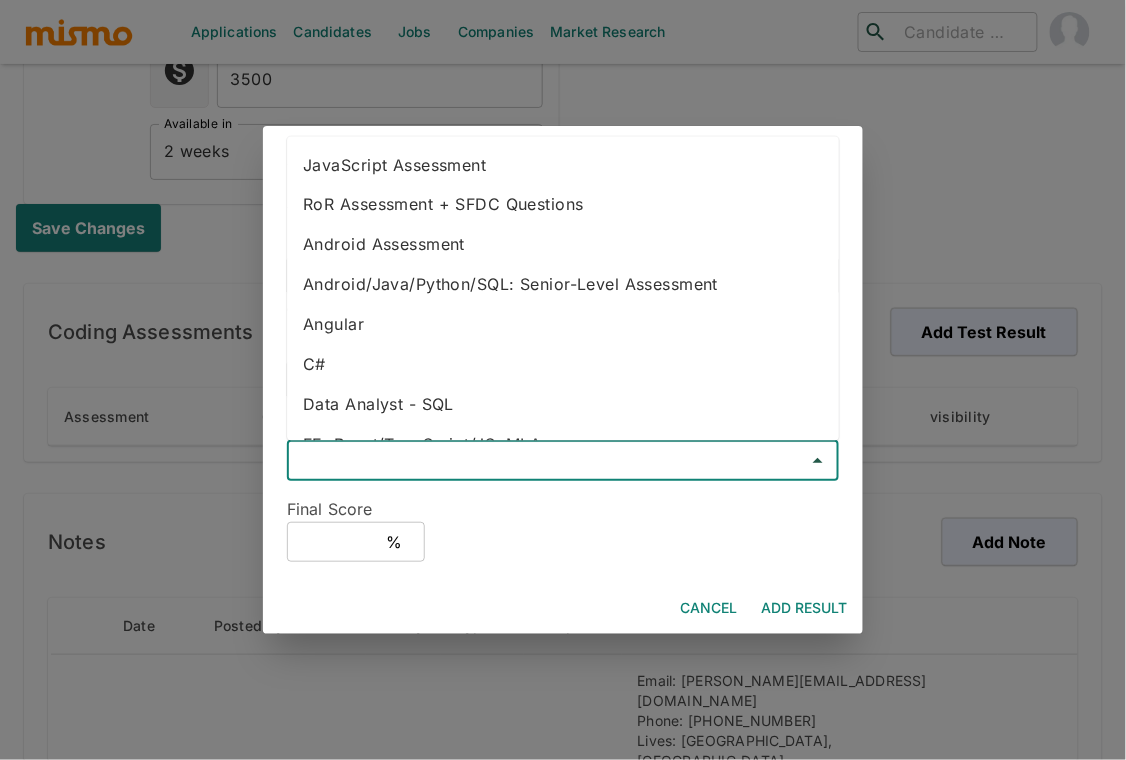 click at bounding box center [546, 461] 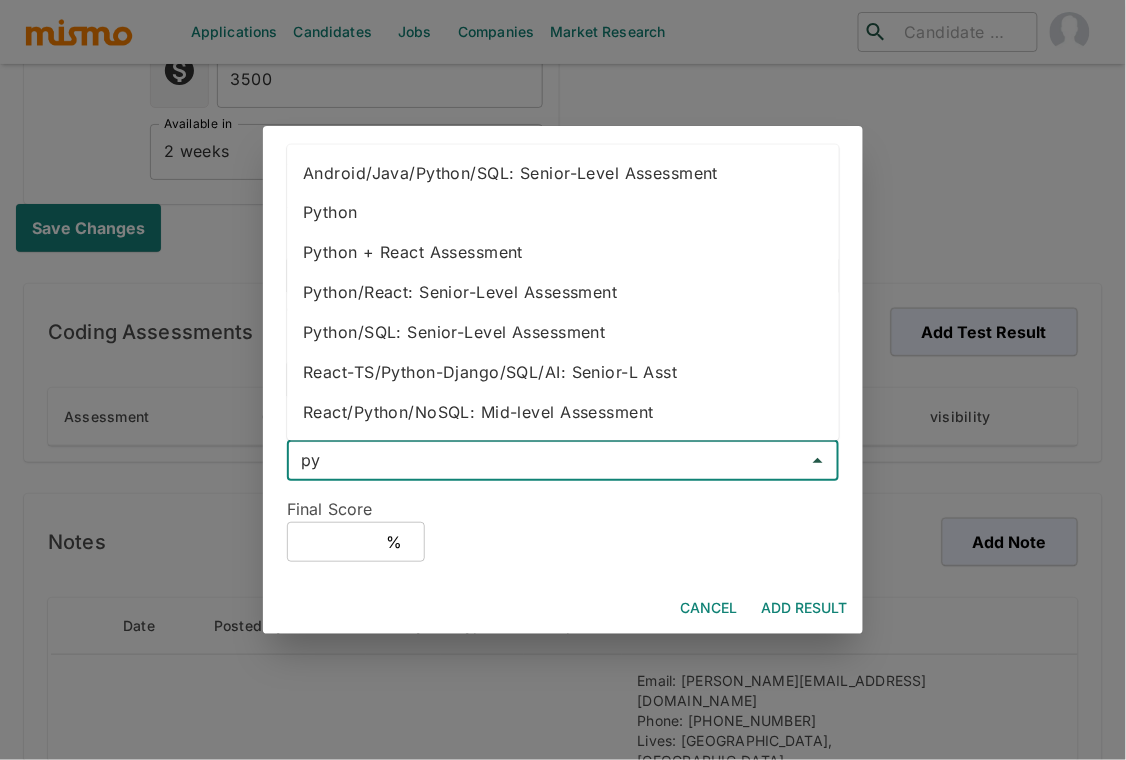 type on "py" 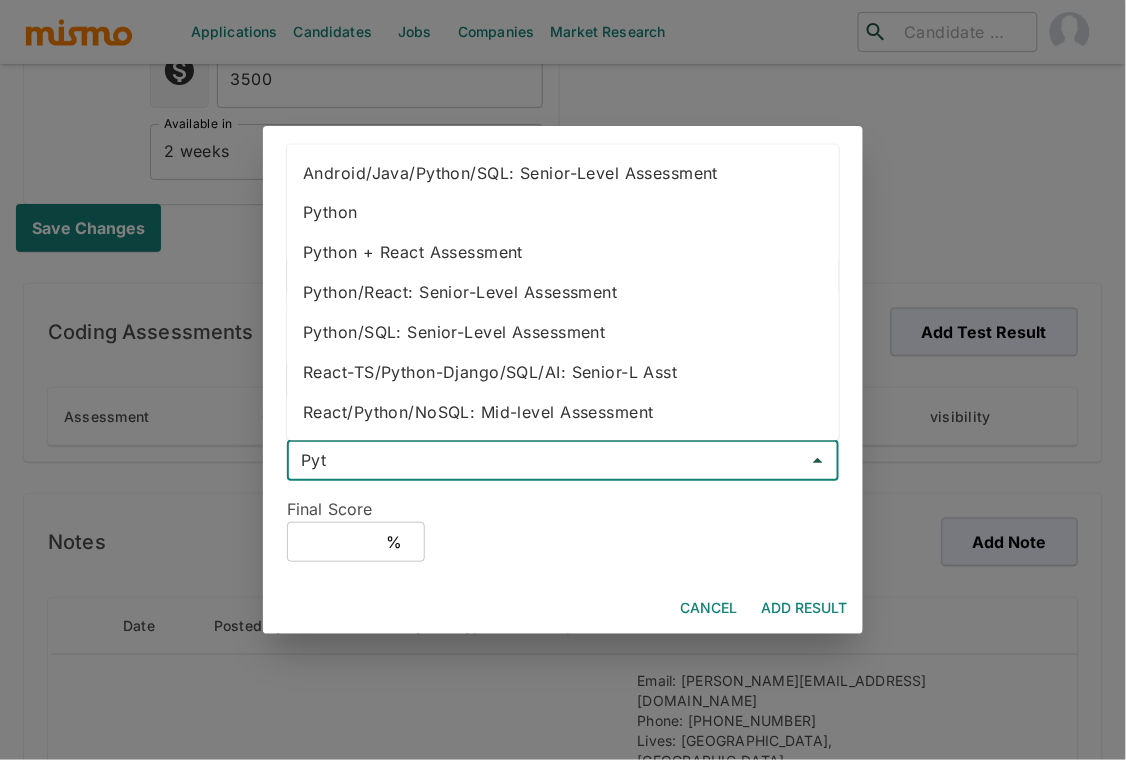 click on "Python/React: Senior-Level Assessment" at bounding box center (563, 292) 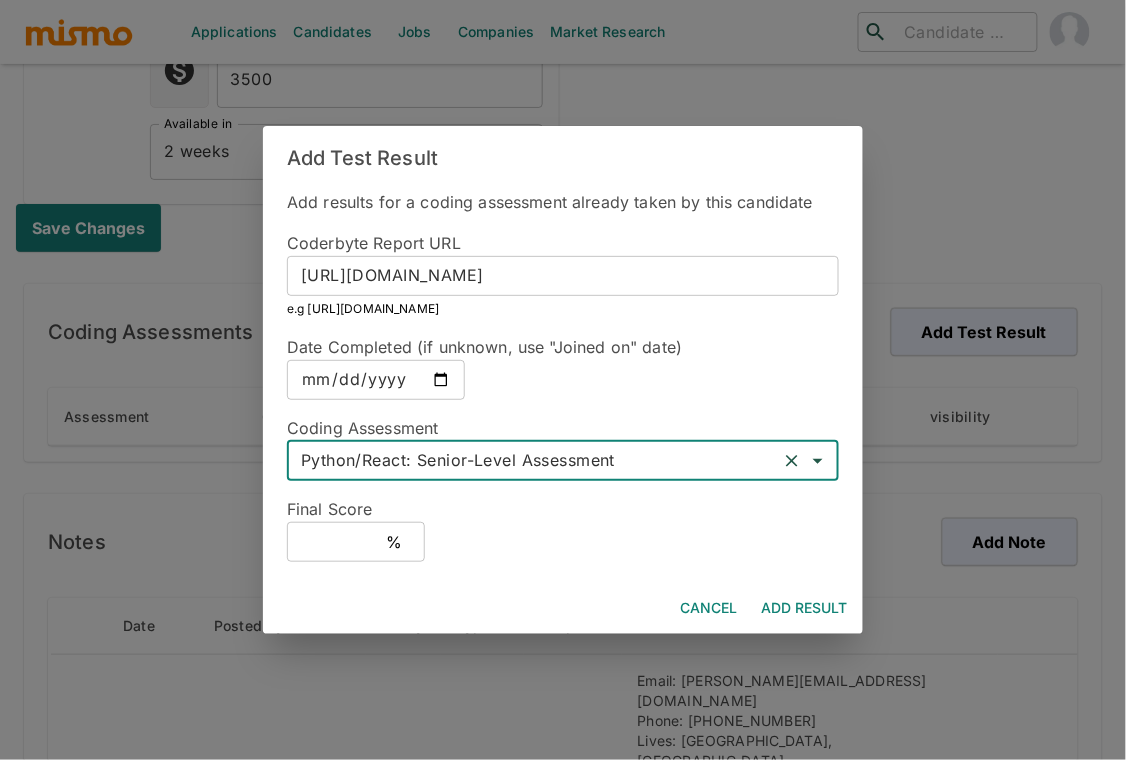 type on "Python/React: Senior-Level Assessment" 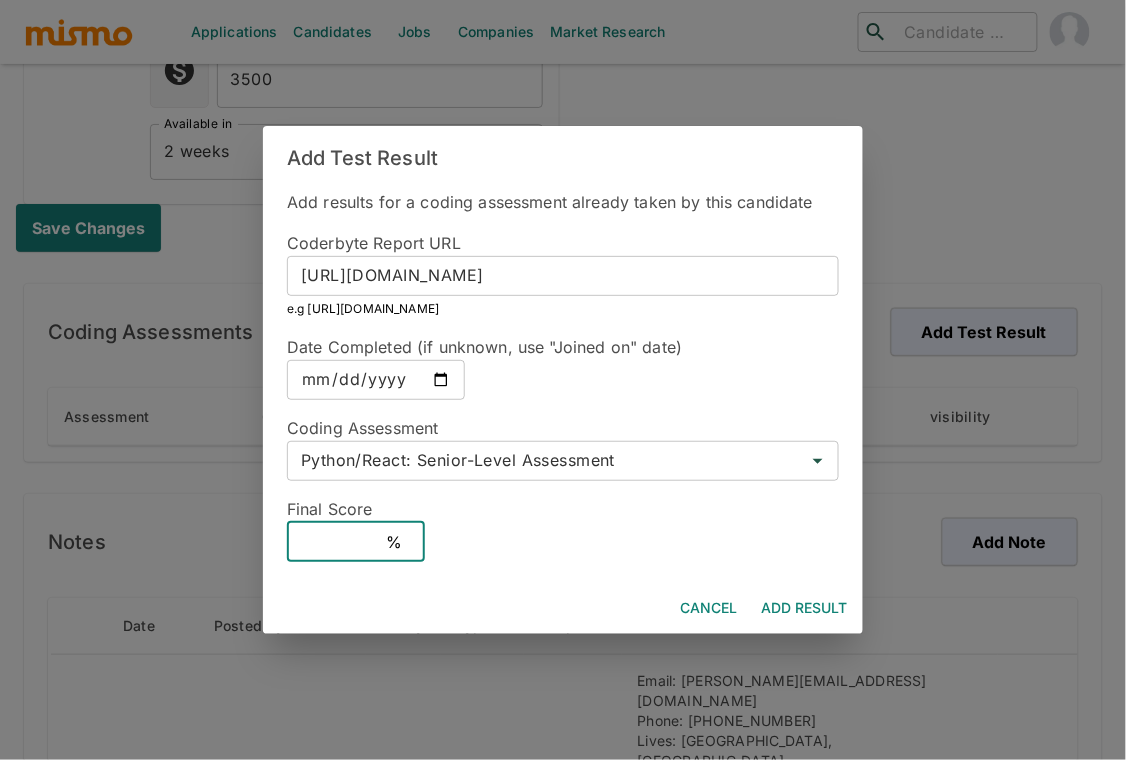 type on "100" 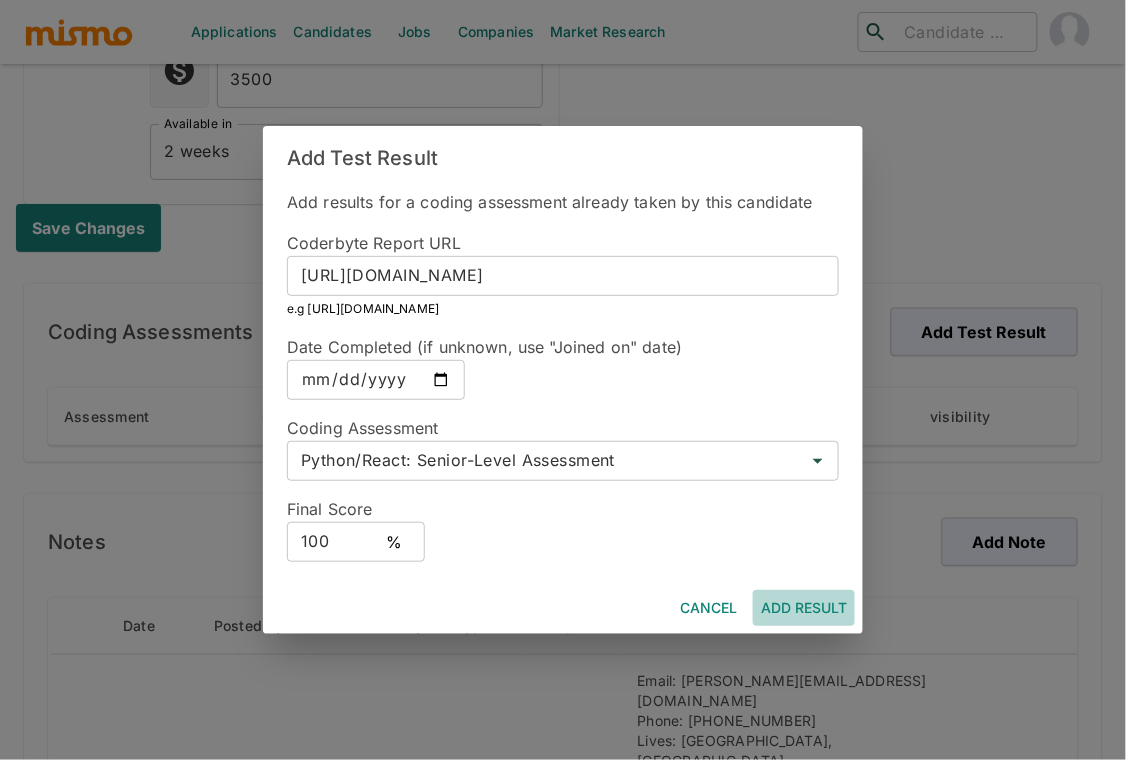 click on "Add Result" at bounding box center [804, 608] 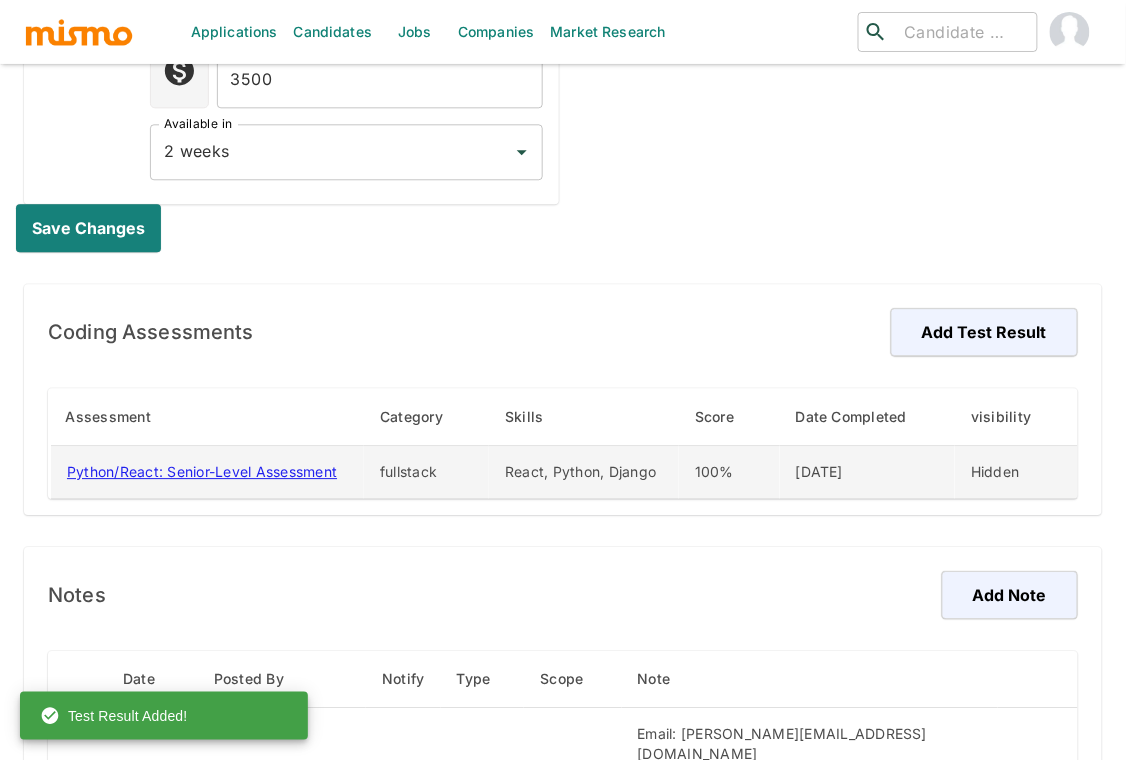 click on "[DATE]" at bounding box center [868, 472] 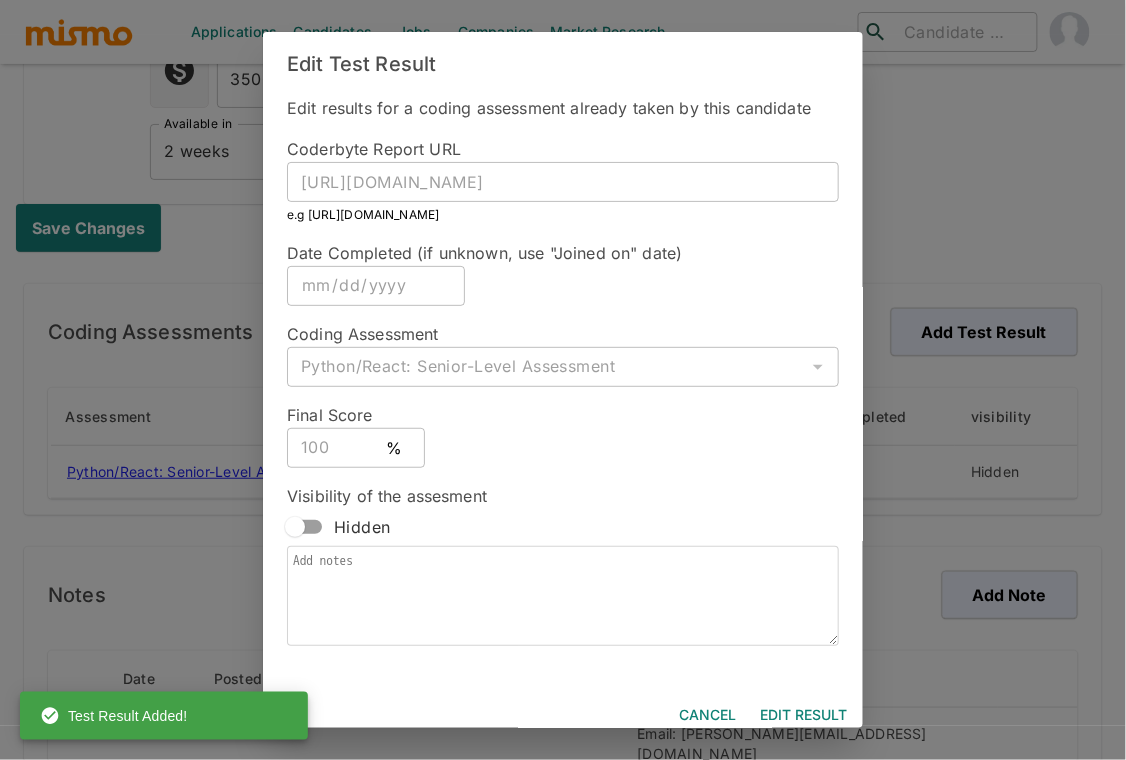 click on "Hidden" at bounding box center (295, 527) 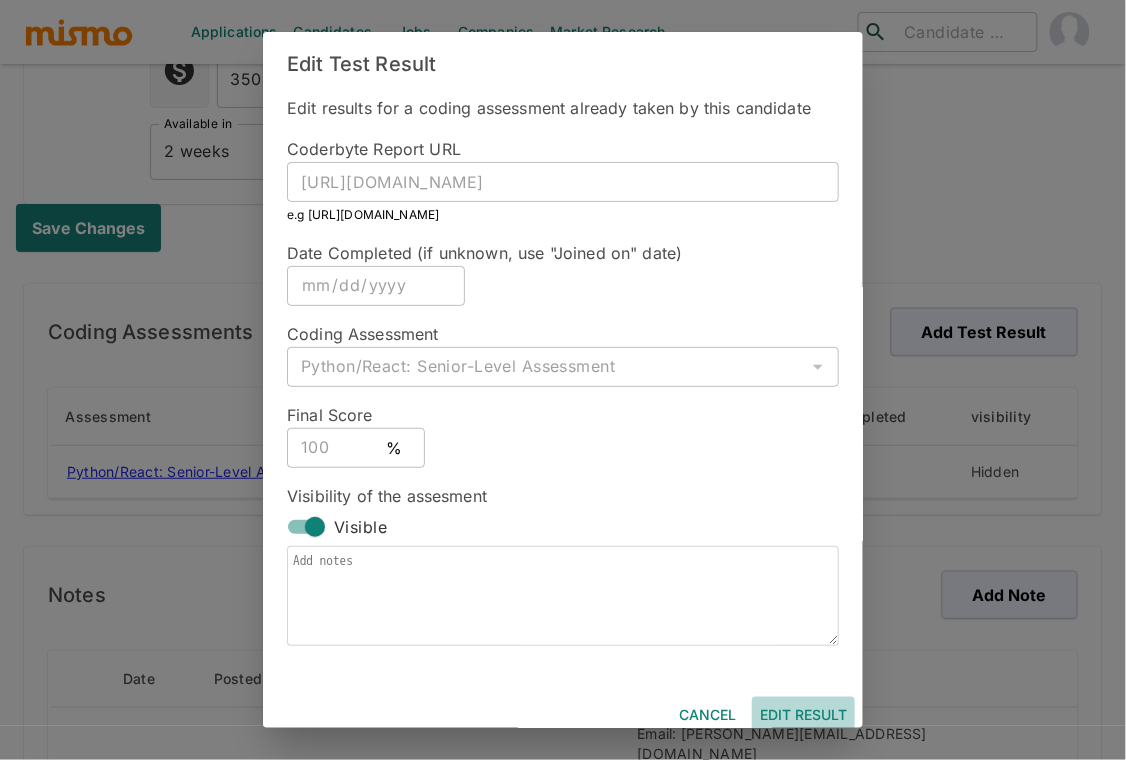 click on "Edit Result" at bounding box center [803, 715] 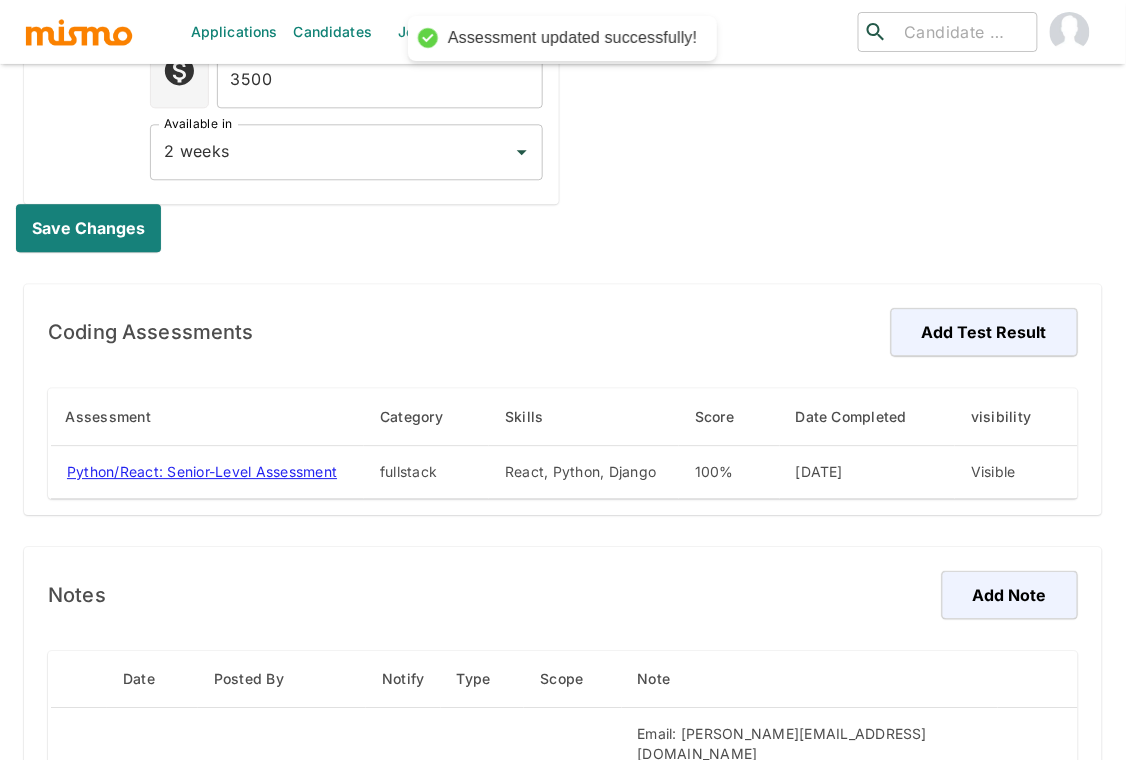 click on "Save changes" at bounding box center [551, 228] 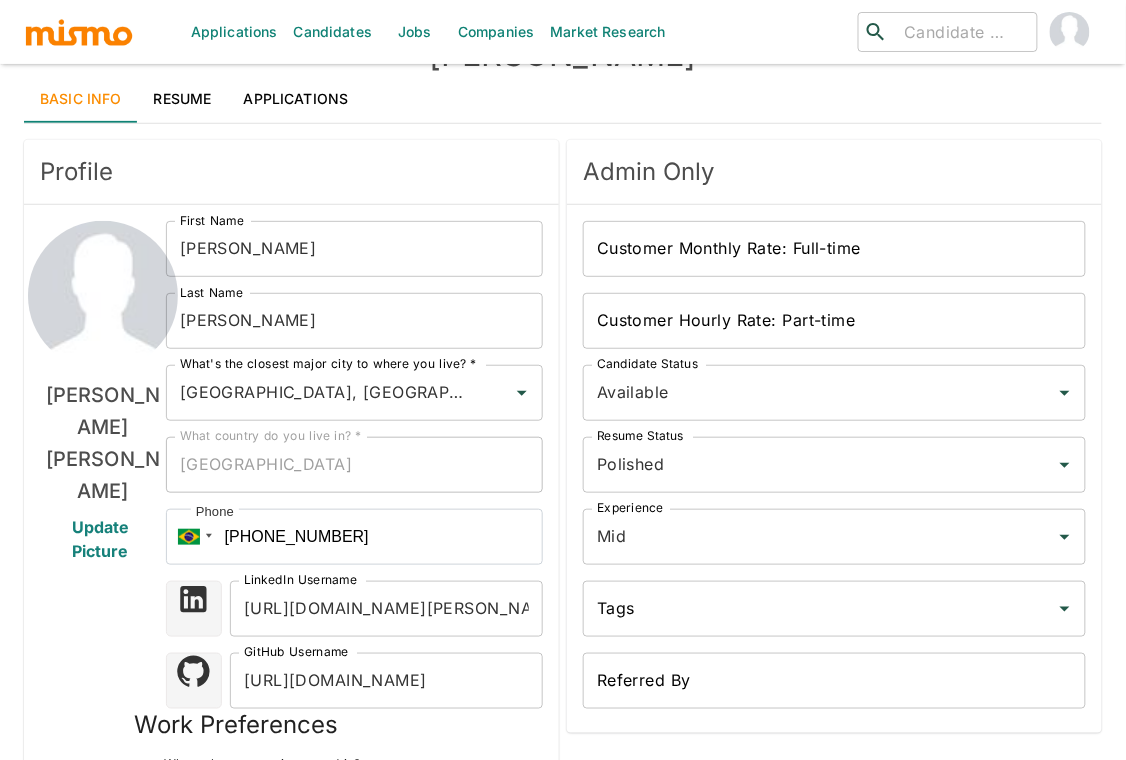 scroll, scrollTop: 88, scrollLeft: 0, axis: vertical 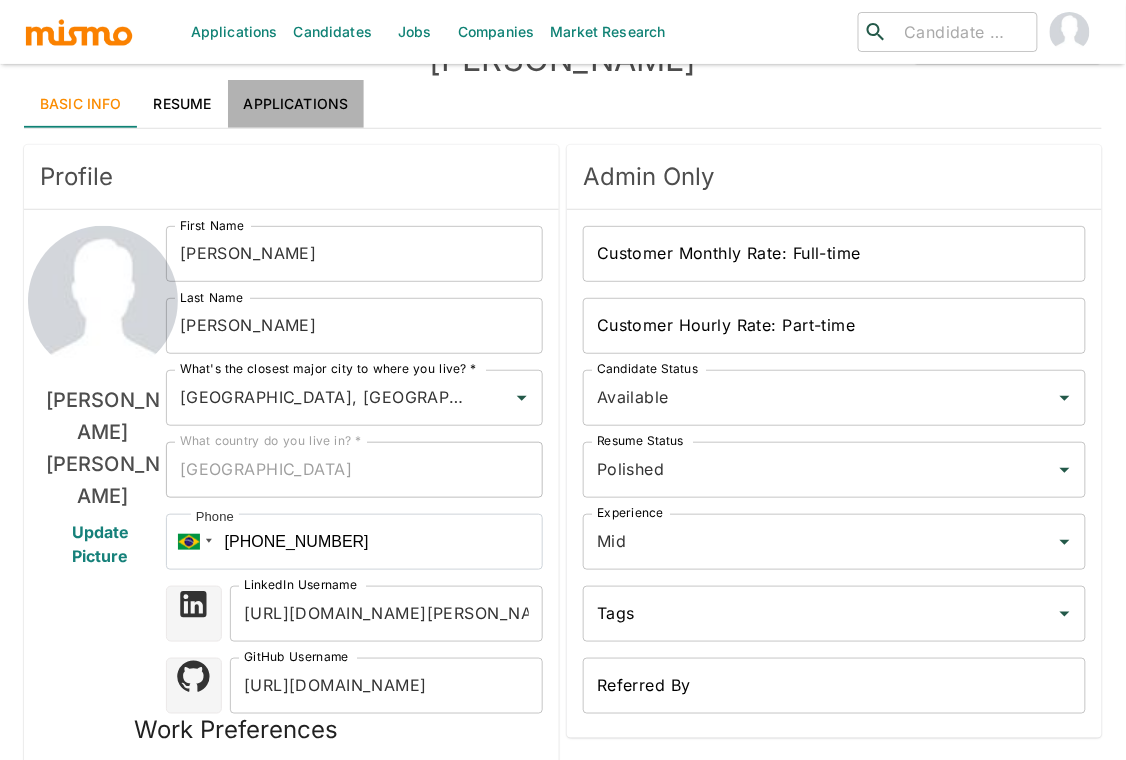click on "Applications" at bounding box center [296, 104] 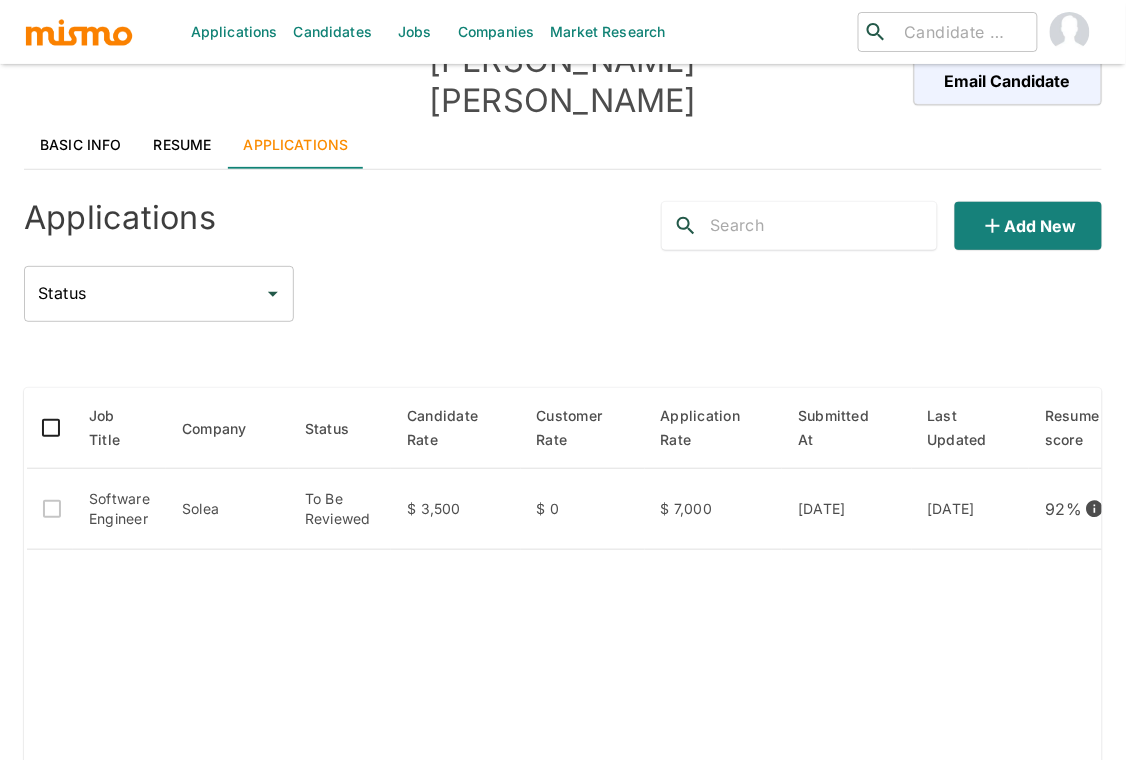 scroll, scrollTop: 88, scrollLeft: 0, axis: vertical 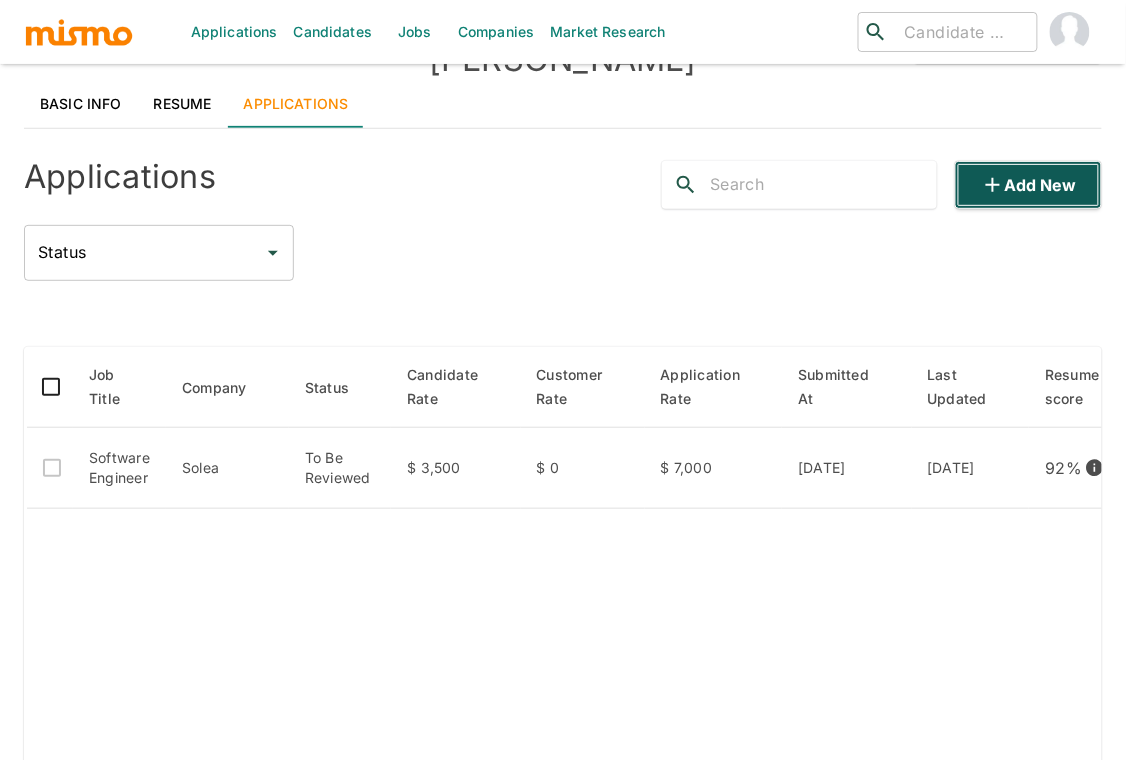 click on "Add new" at bounding box center [1028, 185] 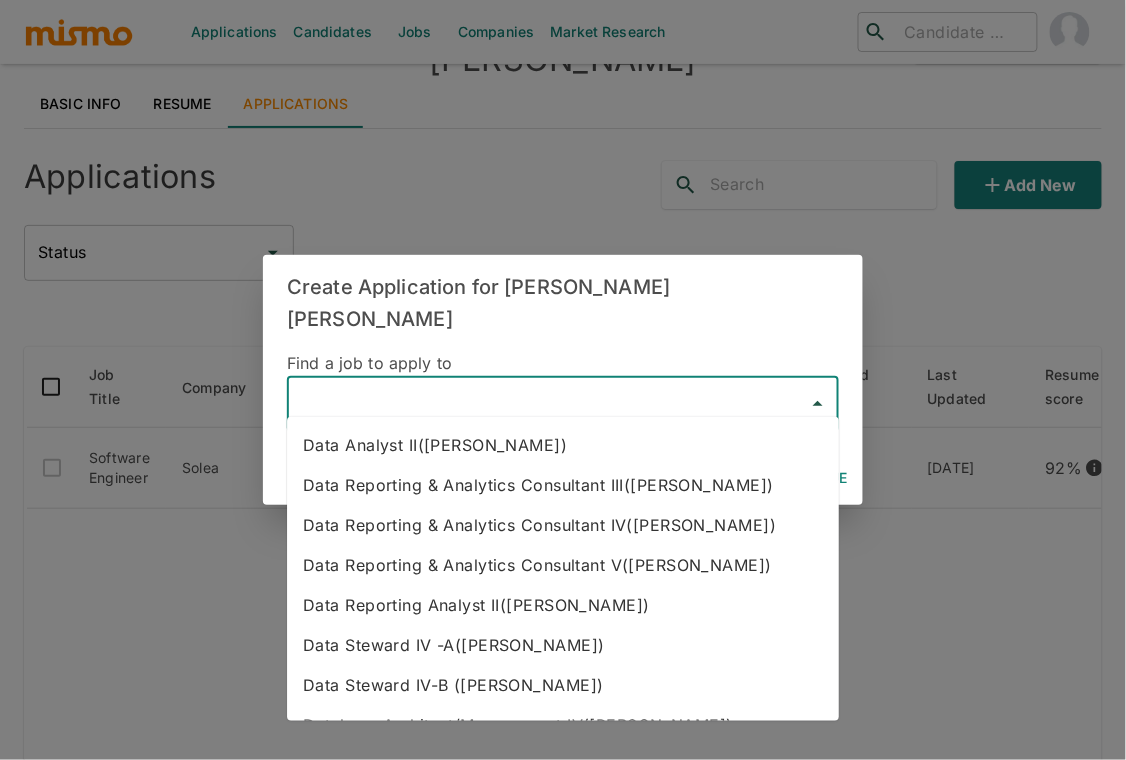 click at bounding box center [548, 404] 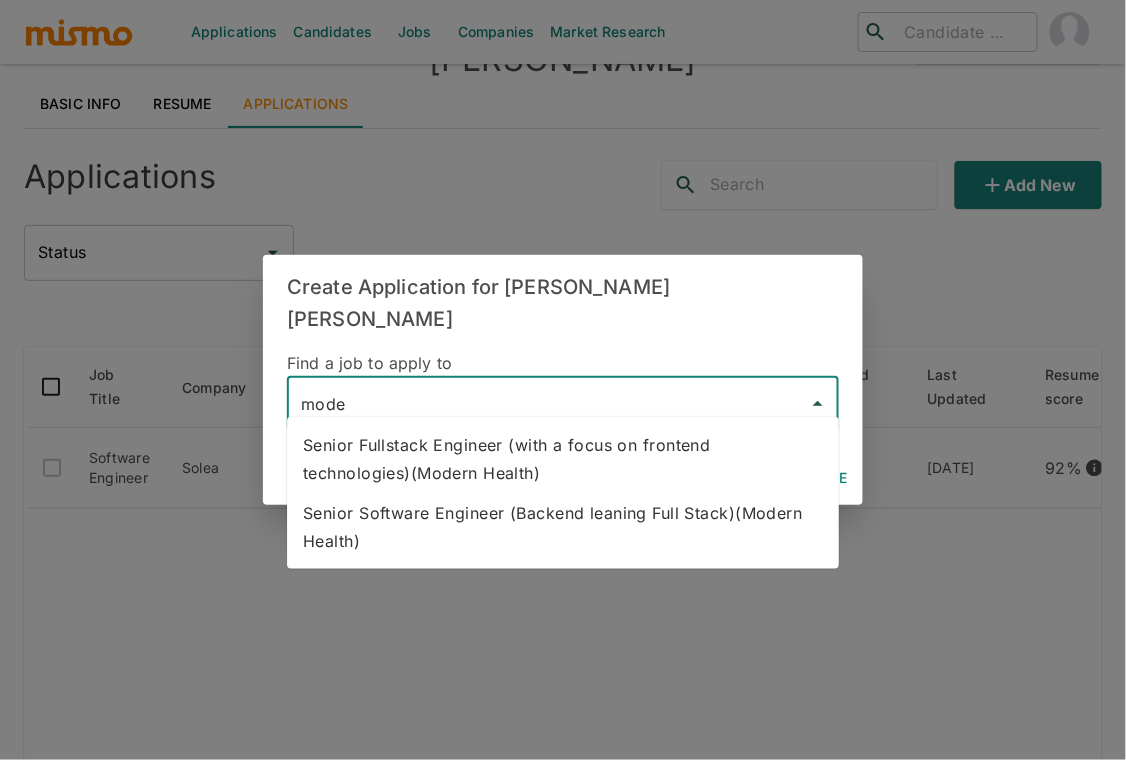 click on "Senior Software Engineer (Backend leaning Full Stack)(Modern Health)" at bounding box center [563, 527] 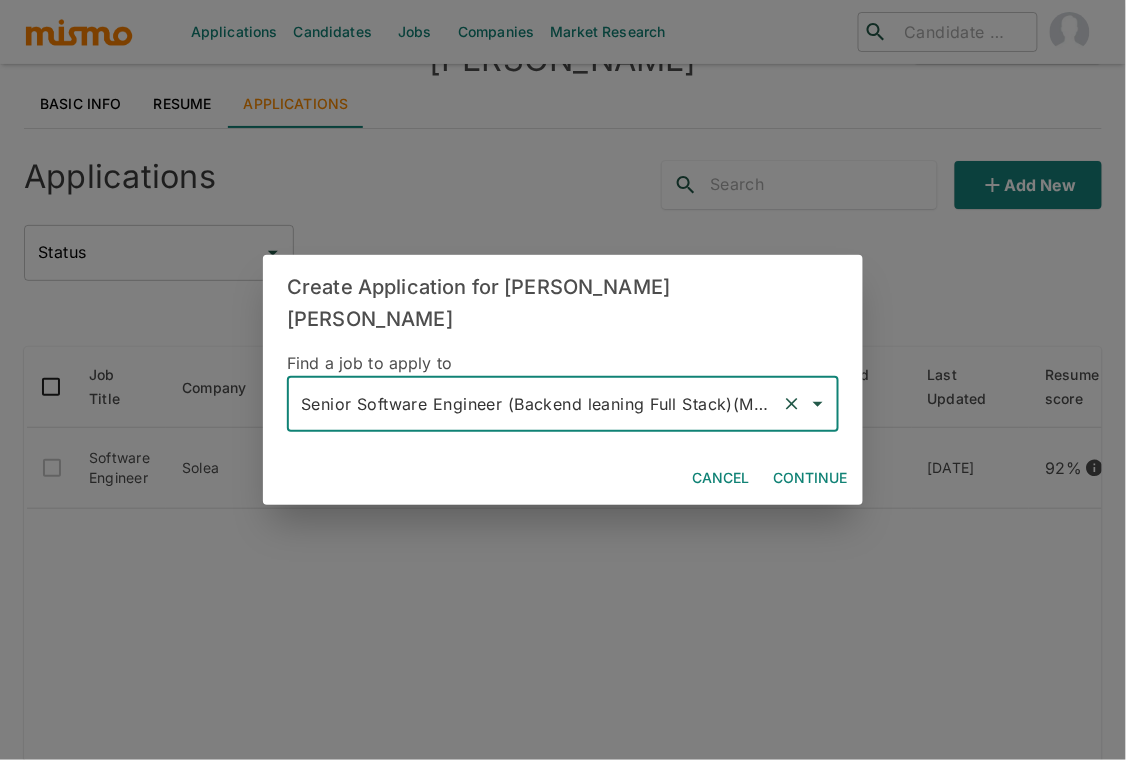 type on "Senior Software Engineer (Backend leaning Full Stack)(Modern Health)" 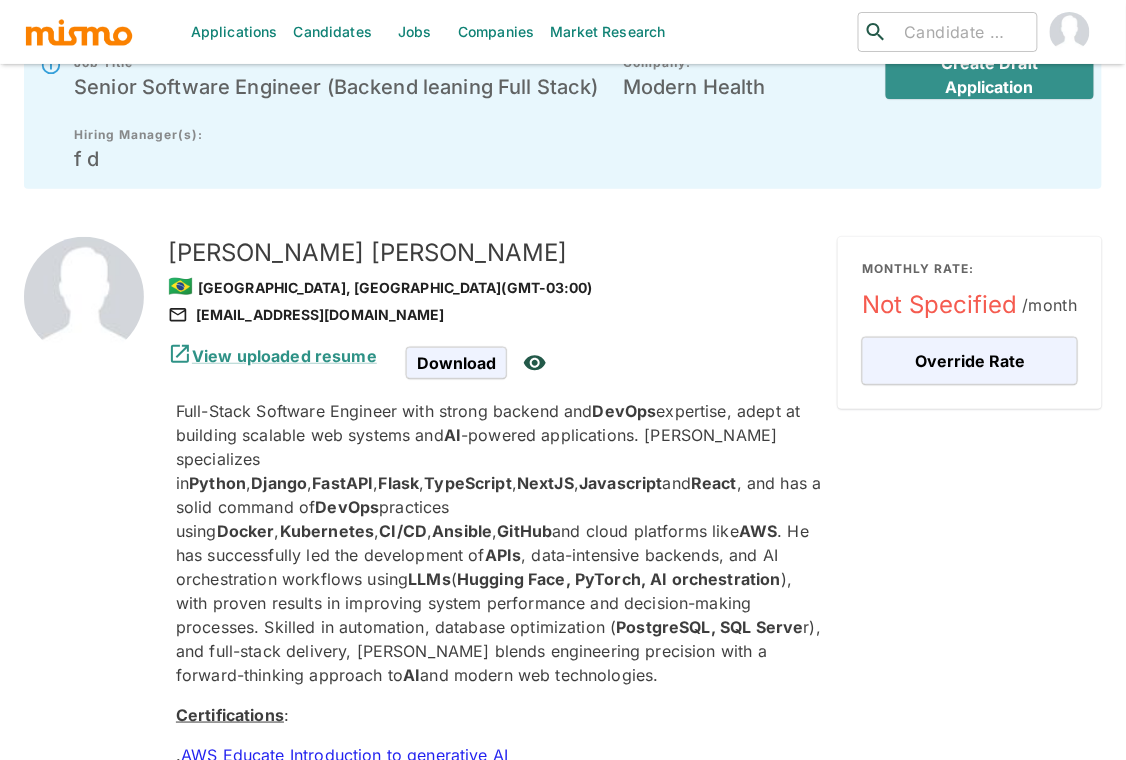 scroll, scrollTop: 88, scrollLeft: 0, axis: vertical 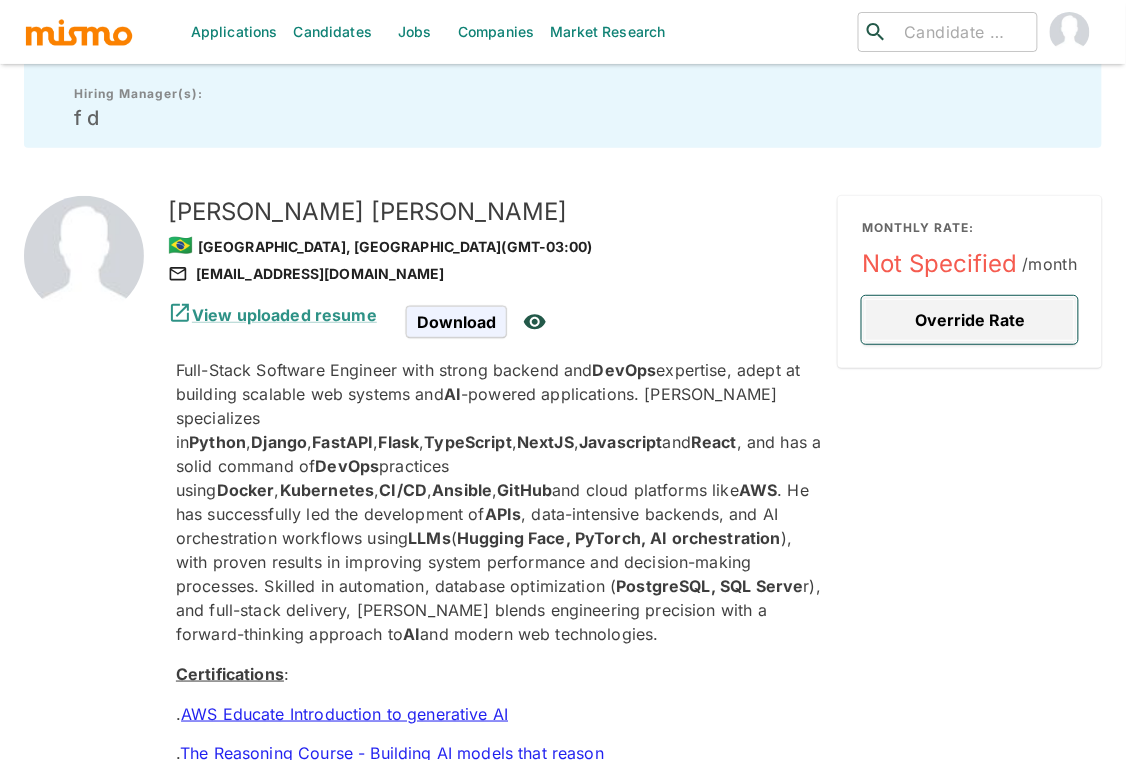 click on "Override Rate" at bounding box center [970, 320] 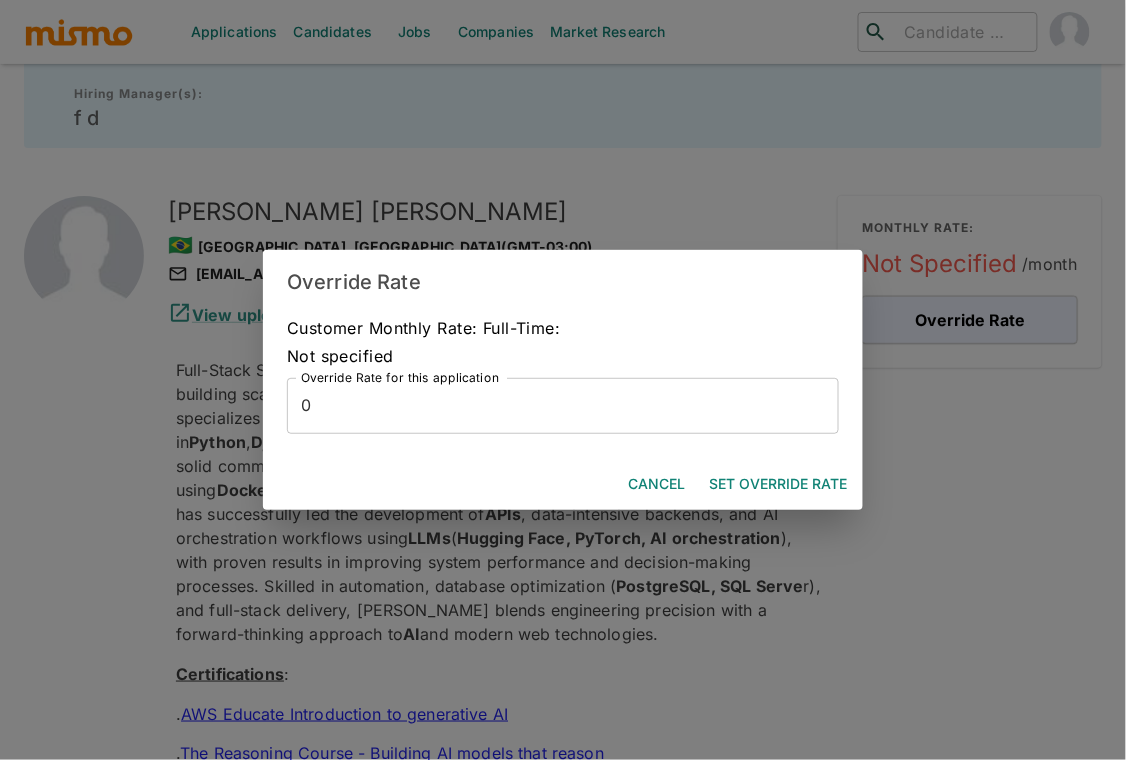 click on "0" at bounding box center (563, 406) 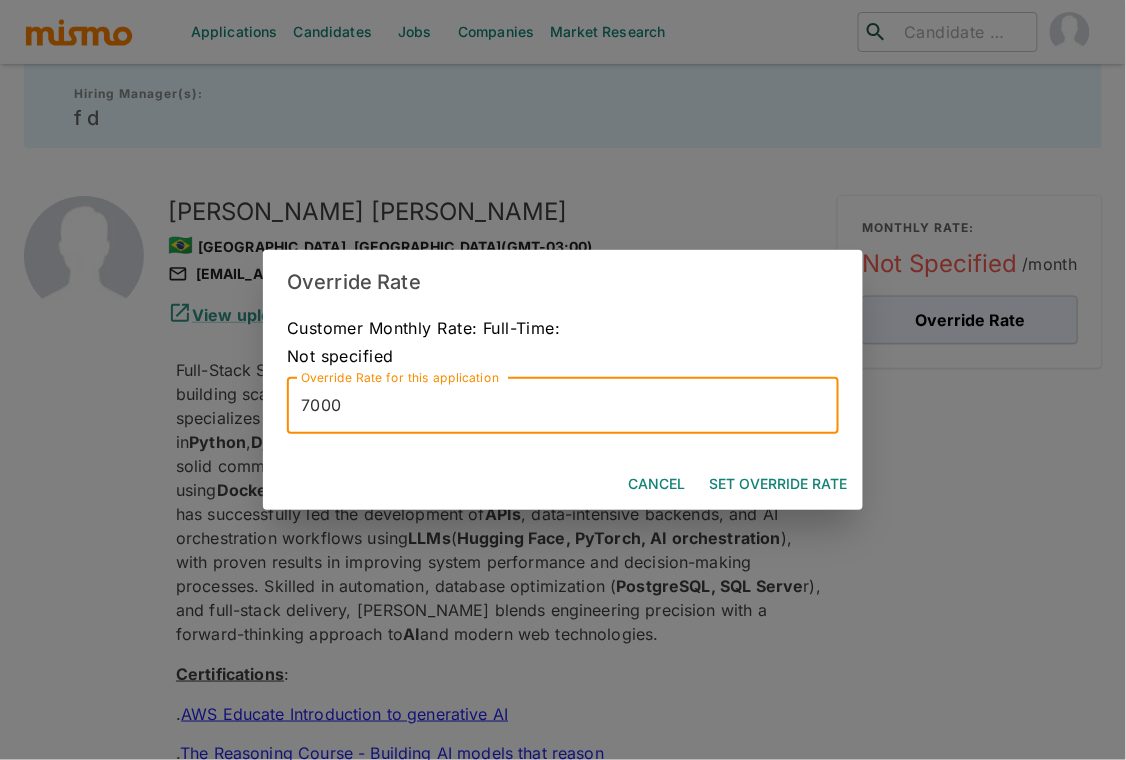 type on "7000" 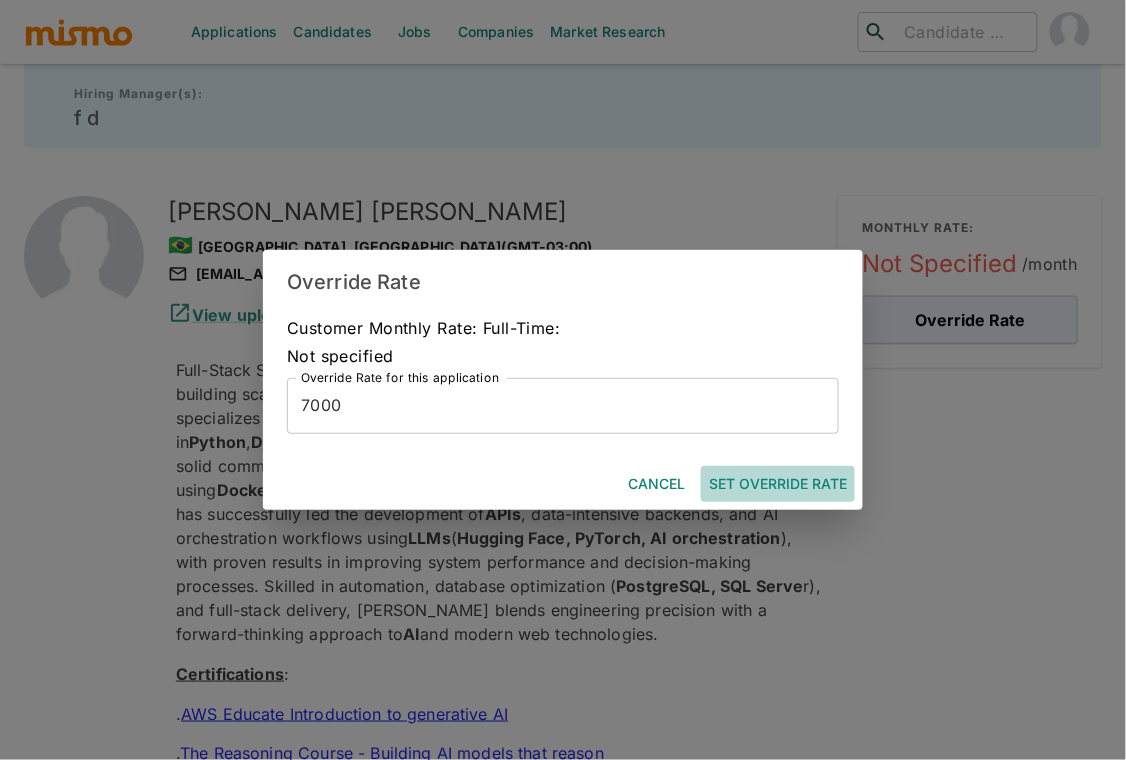 click on "Set Override Rate" at bounding box center [778, 484] 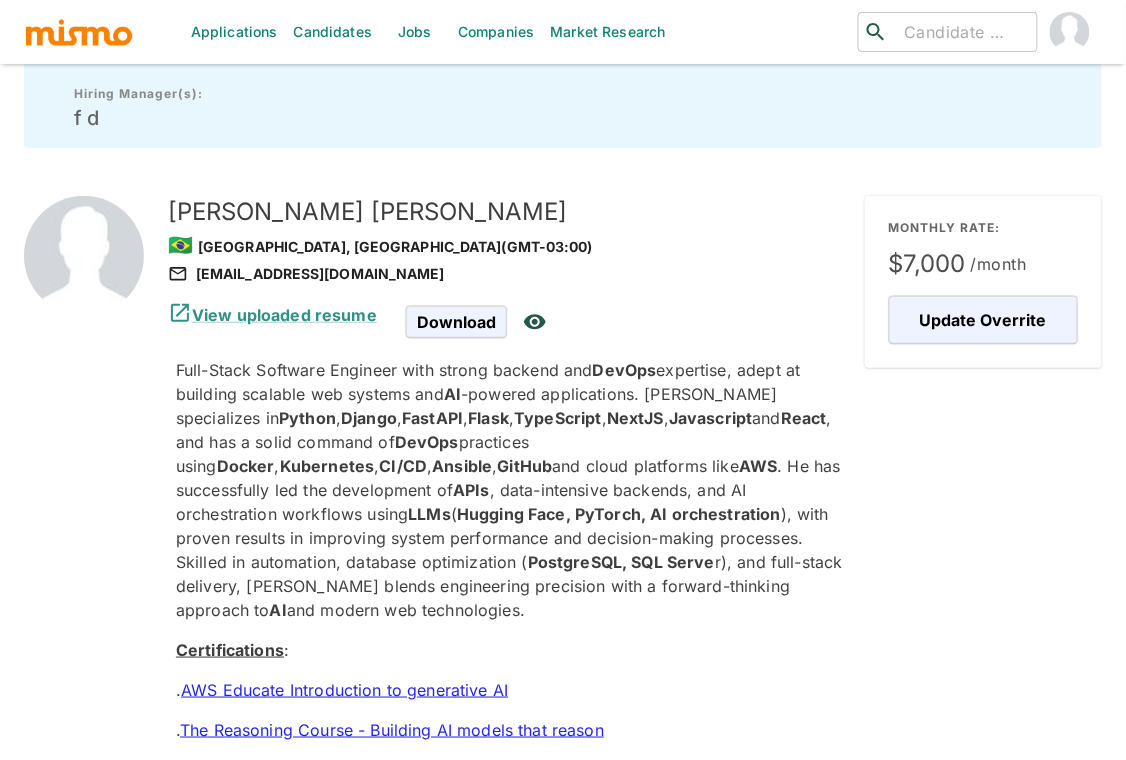 click on "View uploaded resume Download" at bounding box center [504, 314] 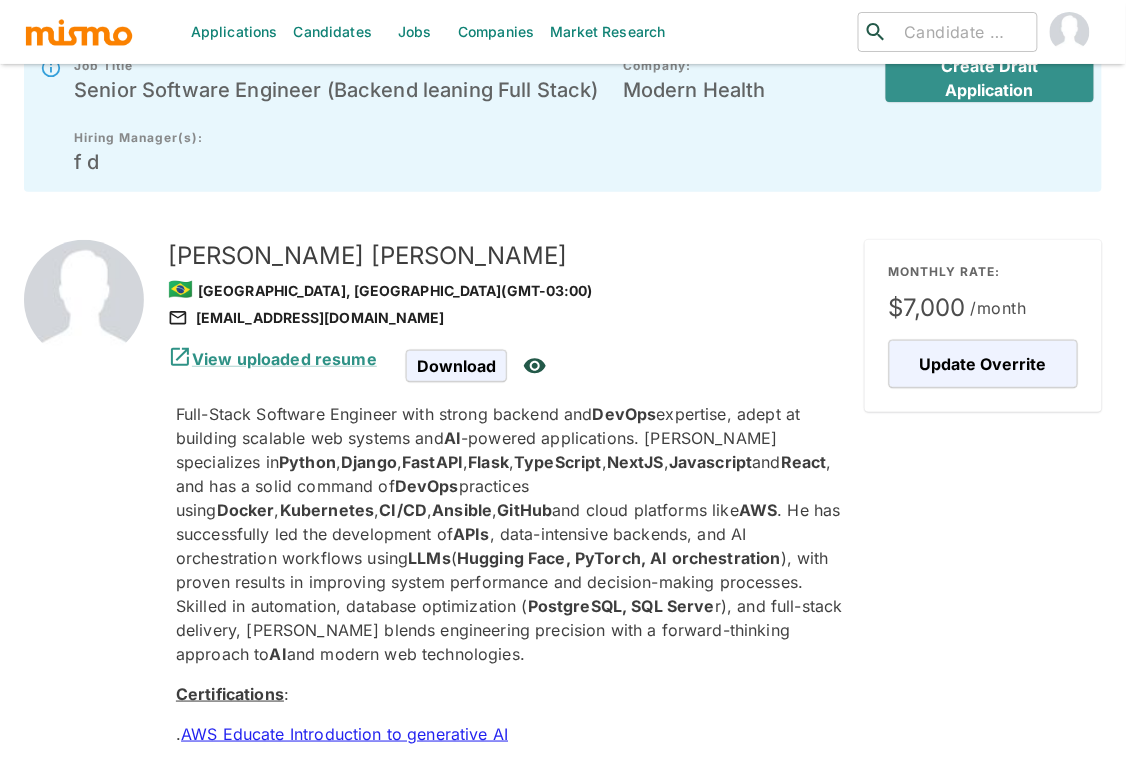 scroll, scrollTop: 0, scrollLeft: 0, axis: both 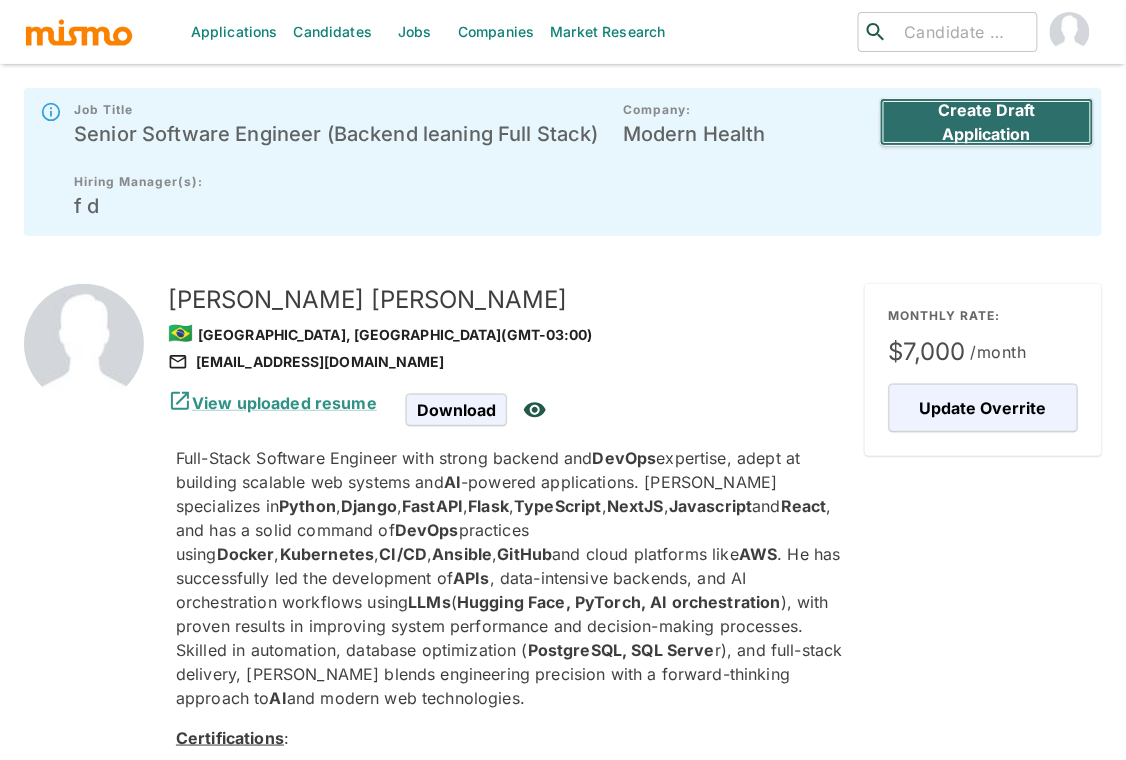 click on "Create Draft Application" at bounding box center (987, 122) 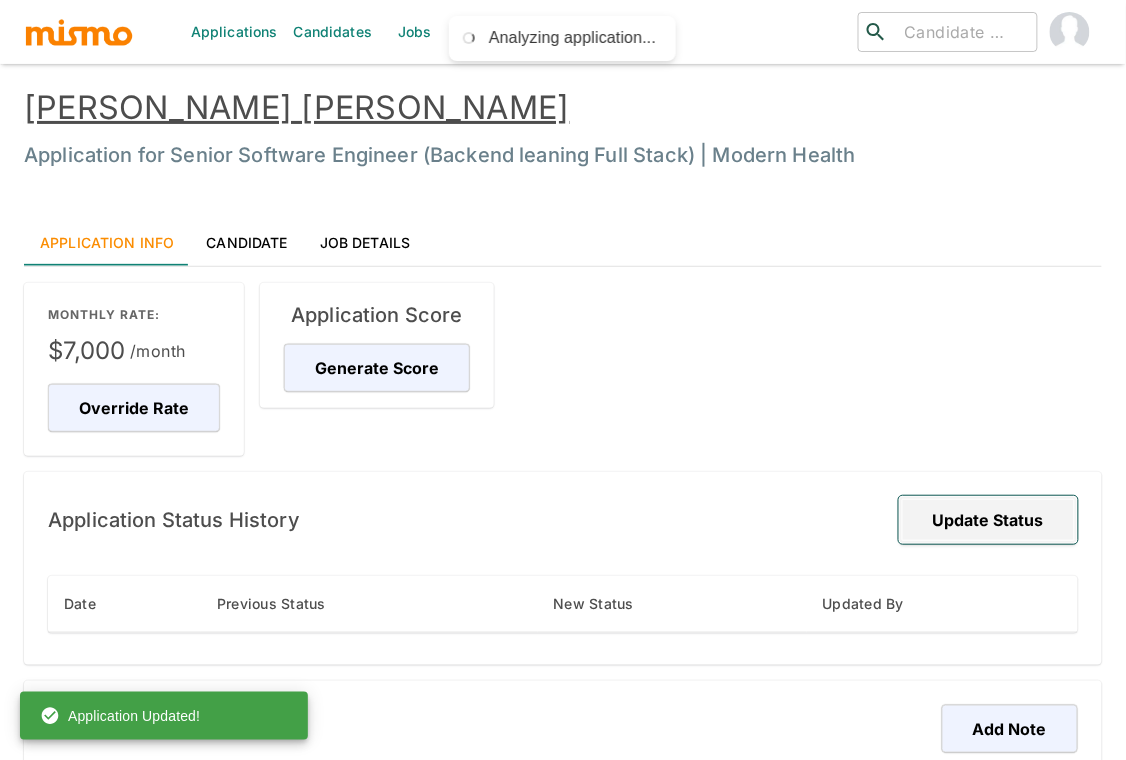 click on "Update Status" at bounding box center (988, 520) 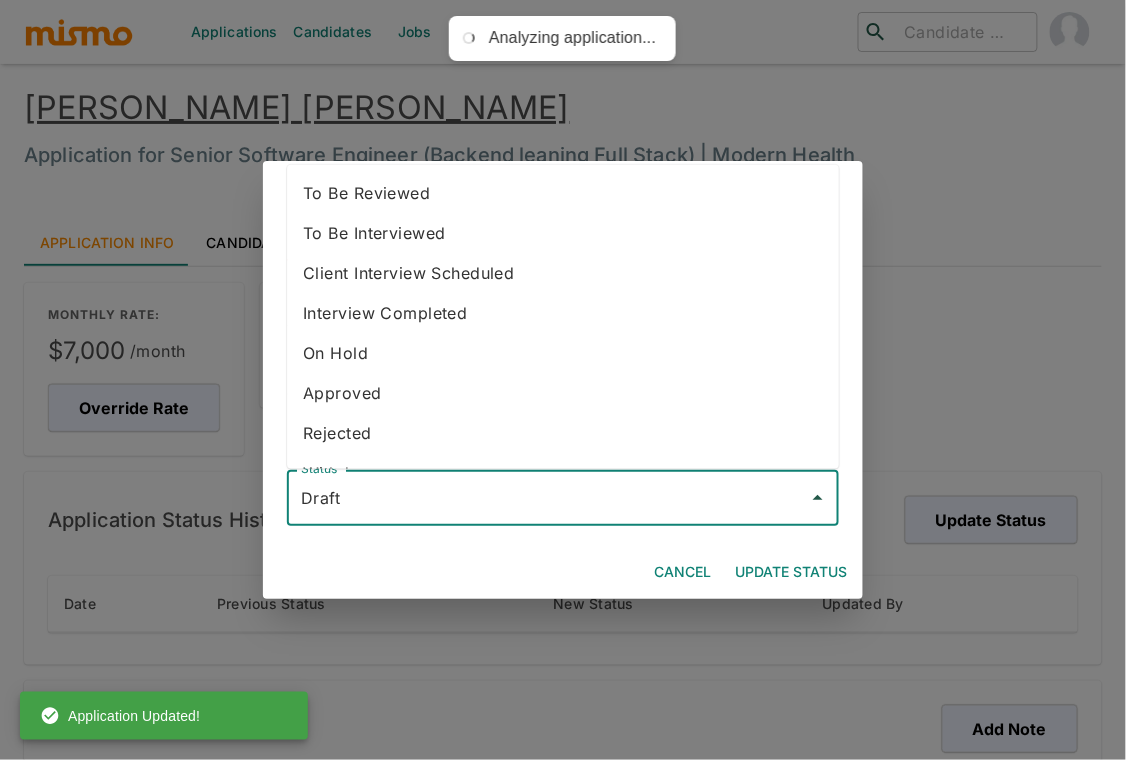 click on "Draft" at bounding box center (548, 498) 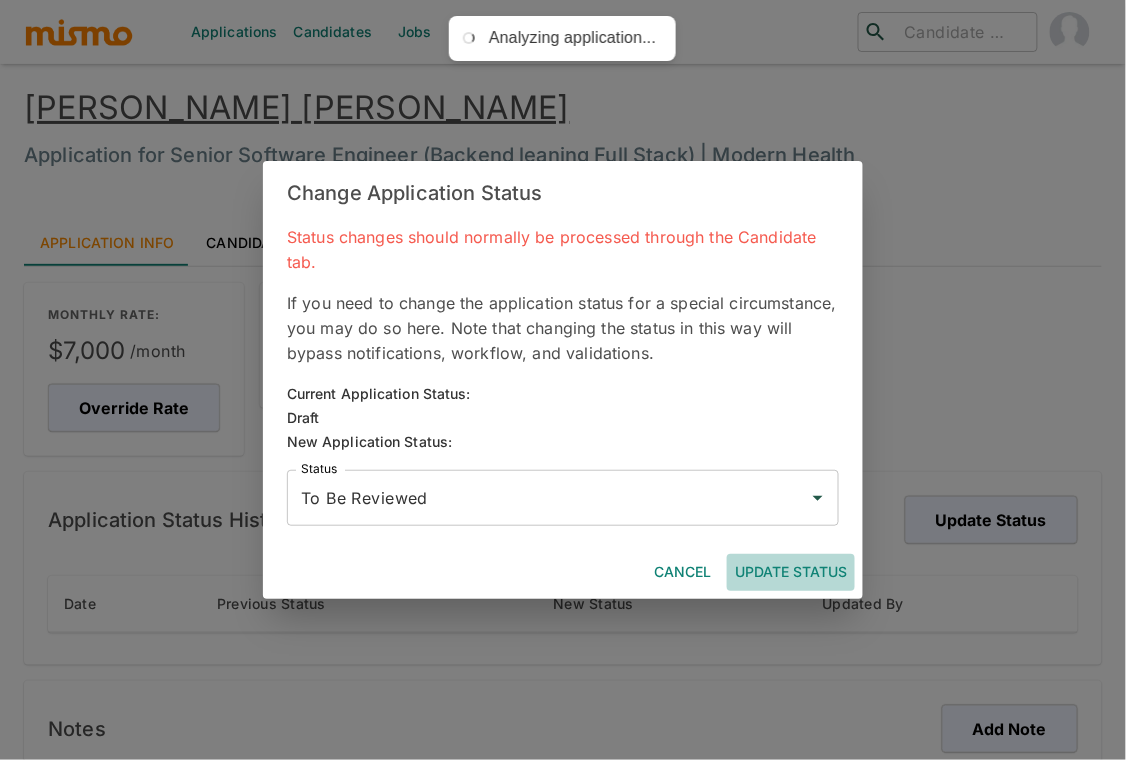 click on "Update Status" at bounding box center [791, 572] 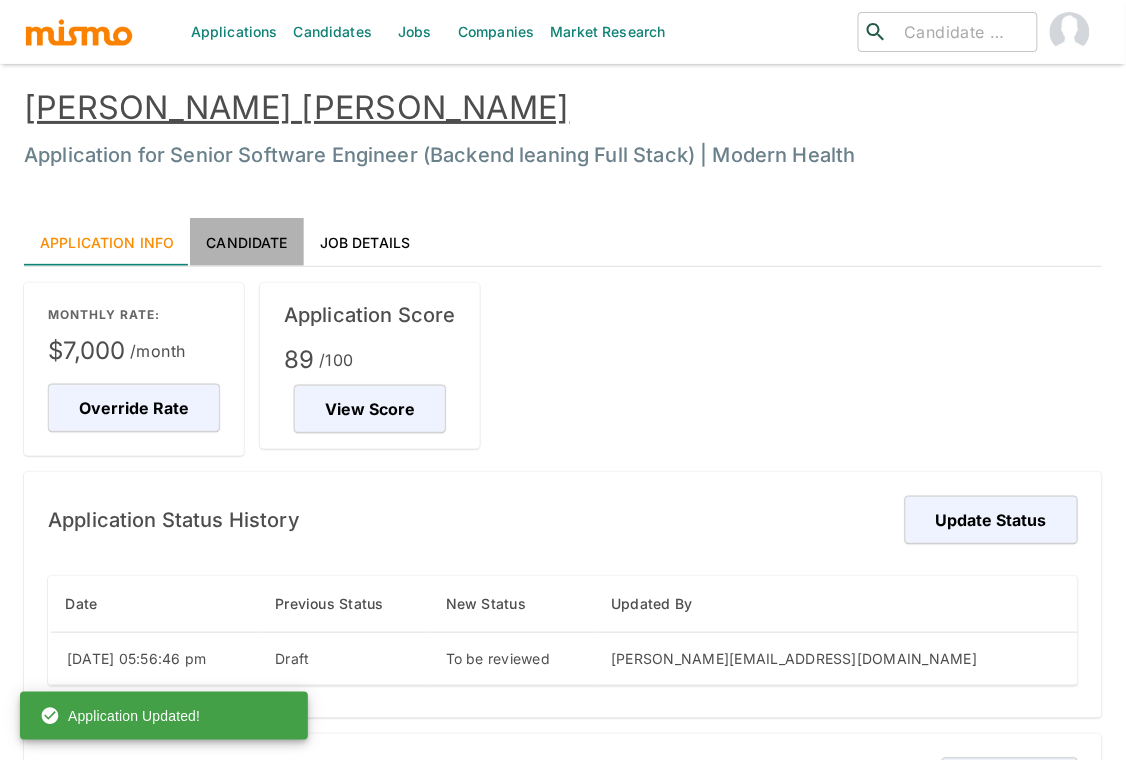 click on "Candidate" at bounding box center [246, 242] 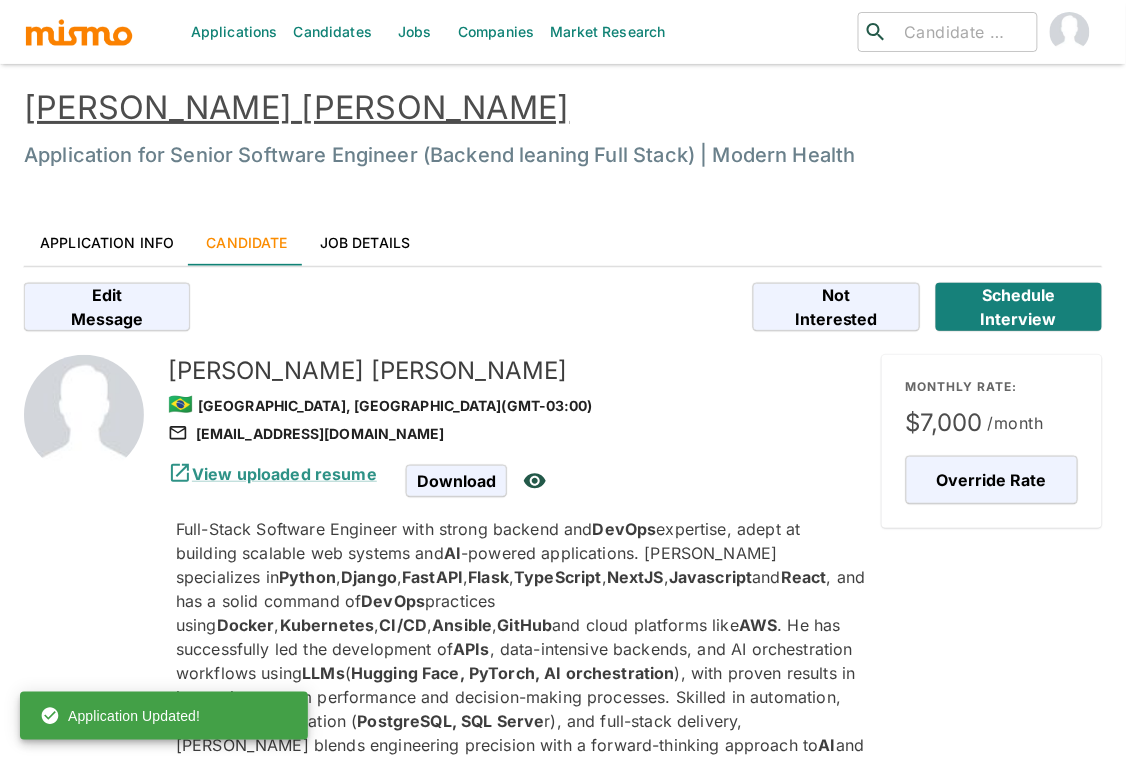 click on "Full-Stack Software Engineer with strong backend and  DevOps  expertise, adept at building scalable web systems and  AI -powered applications. Samuel specializes in  Python ,  Django ,  FastAPI ,  Flask ,  TypeScript ,  NextJS ,  Javascript  and  React , and has a solid command of  DevOps  practices using  Docker ,  Kubernetes ,  CI/CD ,  Ansible ,  GitHub  and cloud platforms like  AWS . He has successfully led the development of  APIs , data-intensive backends, and AI orchestration workflows using  LLMs  ( Hugging Face, PyTorch, AI orchestration ), with proven results in improving system performance and decision-making processes. Skilled in automation, database optimization ( PostgreSQL, SQL Serve r), and full-stack delivery, Samuel blends engineering precision with a forward-thinking approach to  AI  and modern web technologies." at bounding box center (521, 649) 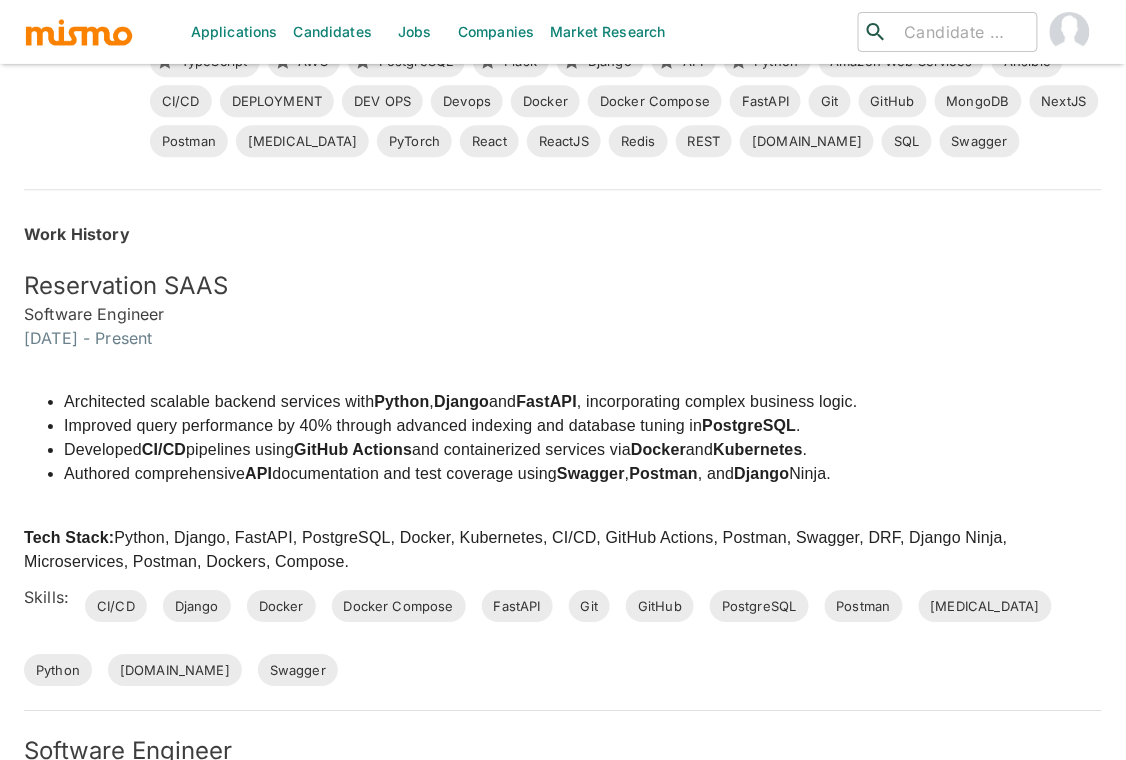 scroll, scrollTop: 1200, scrollLeft: 0, axis: vertical 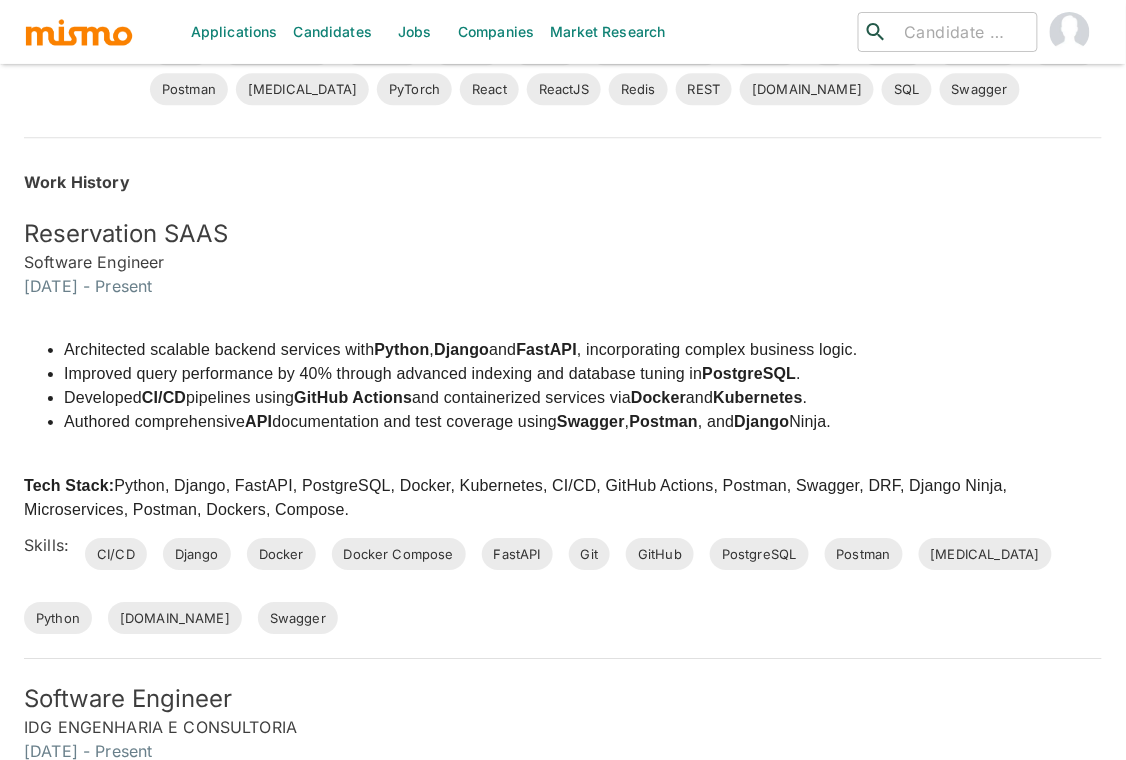 click on "Improved query performance by 40% through advanced indexing and database tuning in  PostgreSQL ." at bounding box center [583, 374] 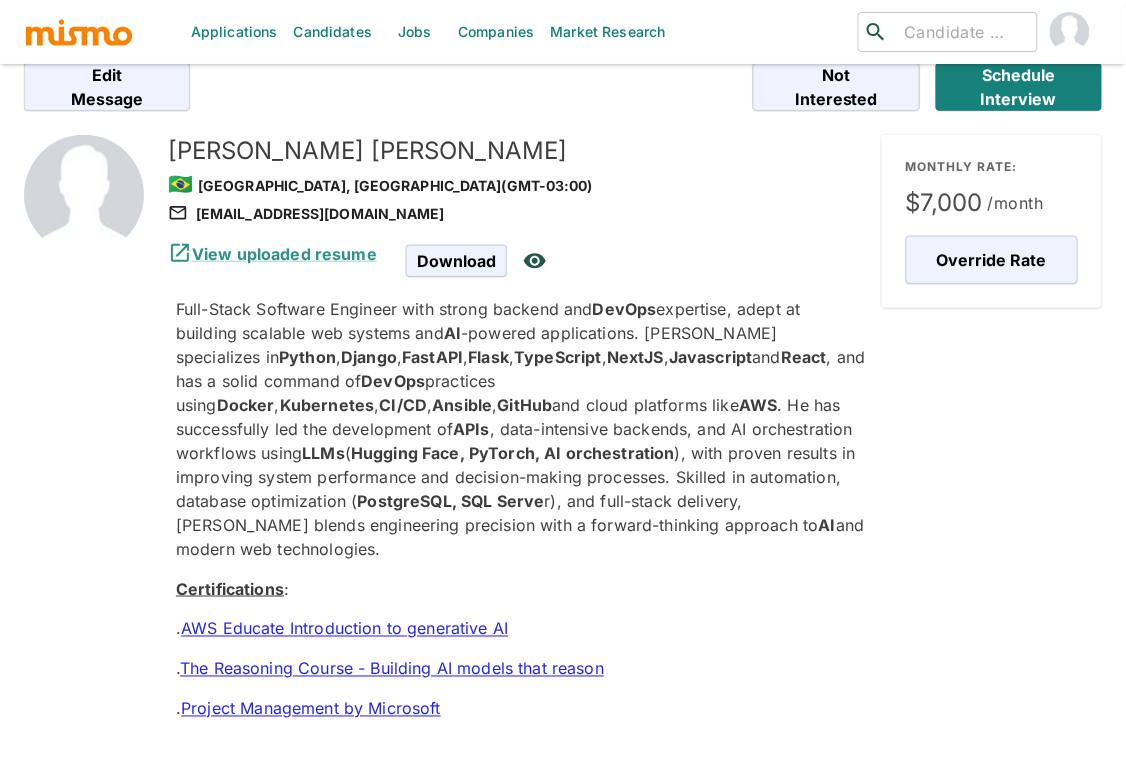scroll, scrollTop: 133, scrollLeft: 0, axis: vertical 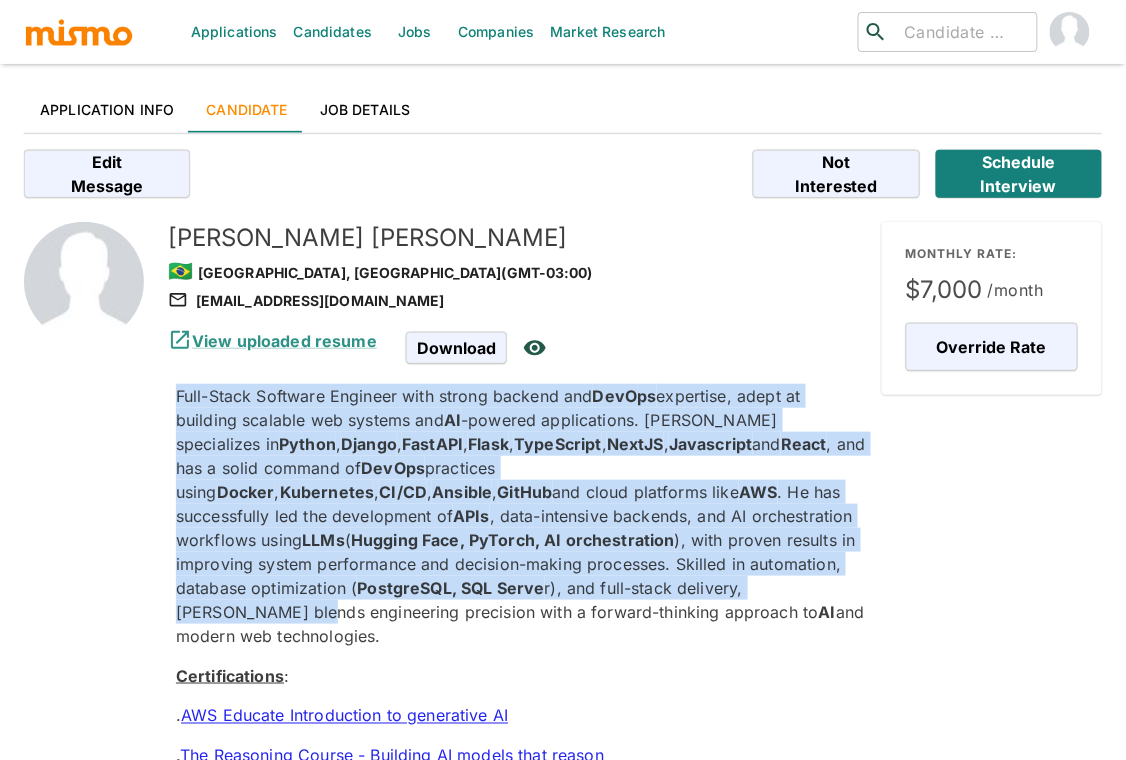 drag, startPoint x: 177, startPoint y: 392, endPoint x: 573, endPoint y: 576, distance: 436.66006 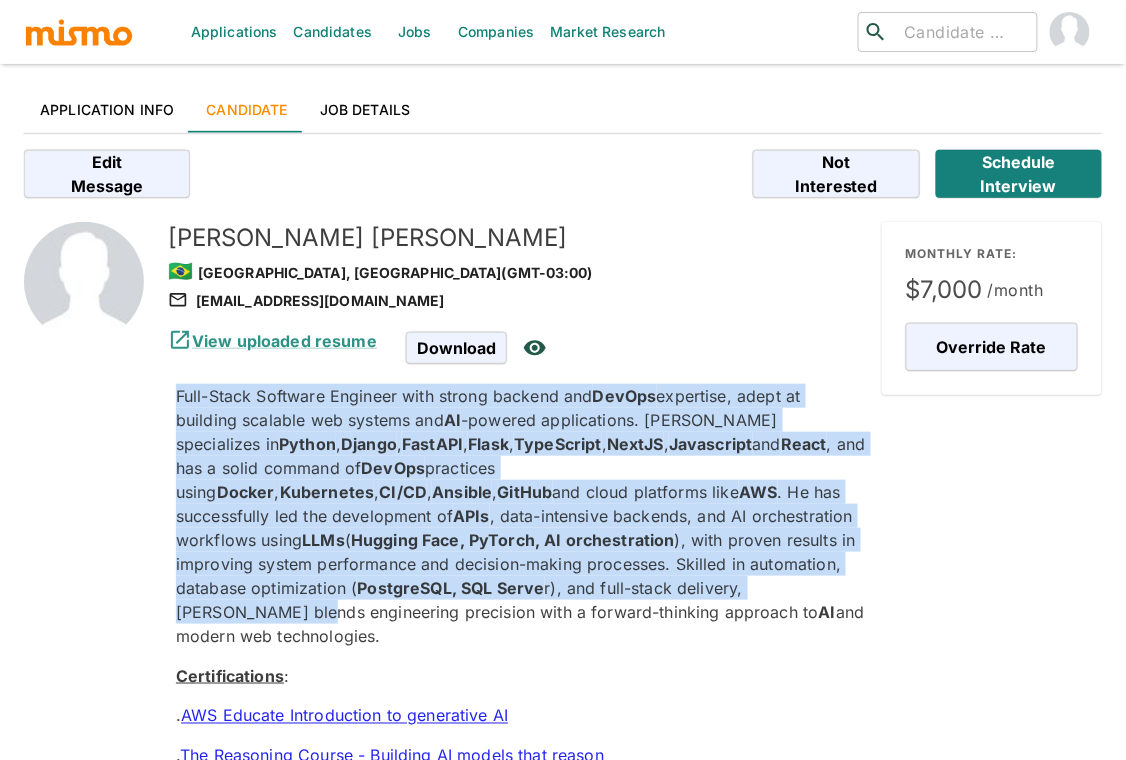click on "Full-Stack Software Engineer with strong backend and  DevOps  expertise, adept at building scalable web systems and  AI -powered applications. Samuel specializes in  Python ,  Django ,  FastAPI ,  Flask ,  TypeScript ,  NextJS ,  Javascript  and  React , and has a solid command of  DevOps  practices using  Docker ,  Kubernetes ,  CI/CD ,  Ansible ,  GitHub  and cloud platforms like  AWS . He has successfully led the development of  APIs , data-intensive backends, and AI orchestration workflows using  LLMs  ( Hugging Face, PyTorch, AI orchestration ), with proven results in improving system performance and decision-making processes. Skilled in automation, database optimization ( PostgreSQL, SQL Serve r), and full-stack delivery, Samuel blends engineering precision with a forward-thinking approach to  AI  and modern web technologies." at bounding box center (521, 516) 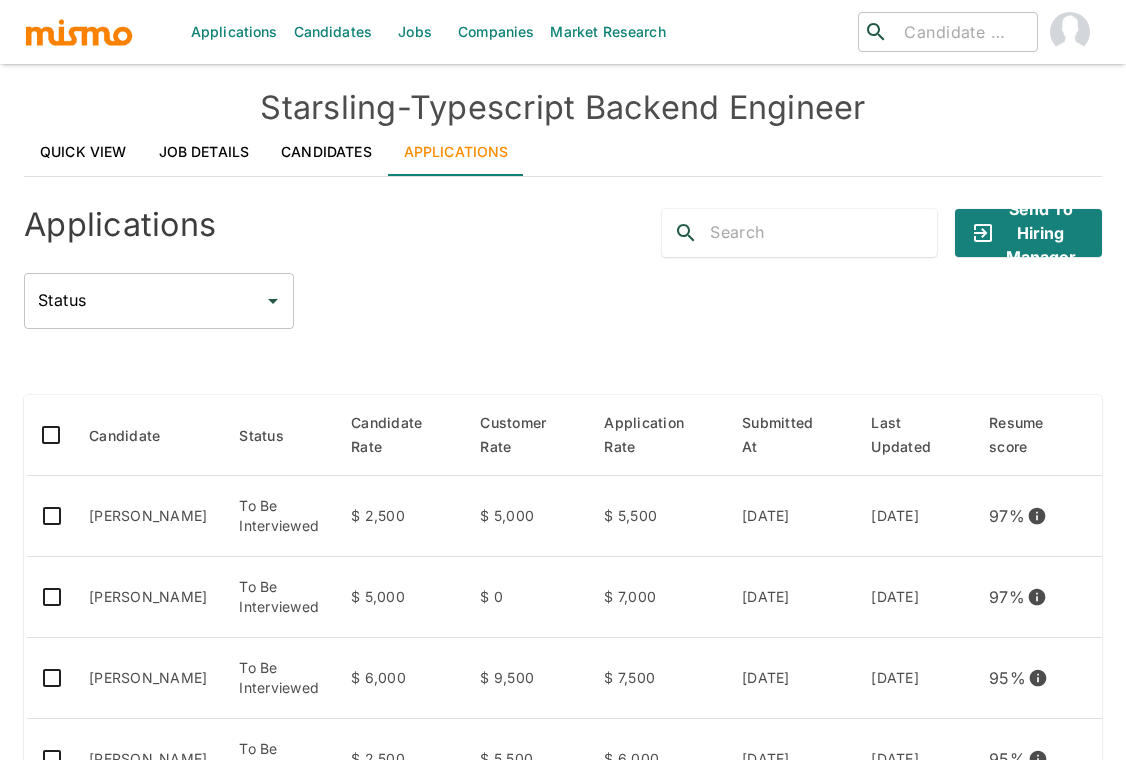 scroll, scrollTop: 0, scrollLeft: 0, axis: both 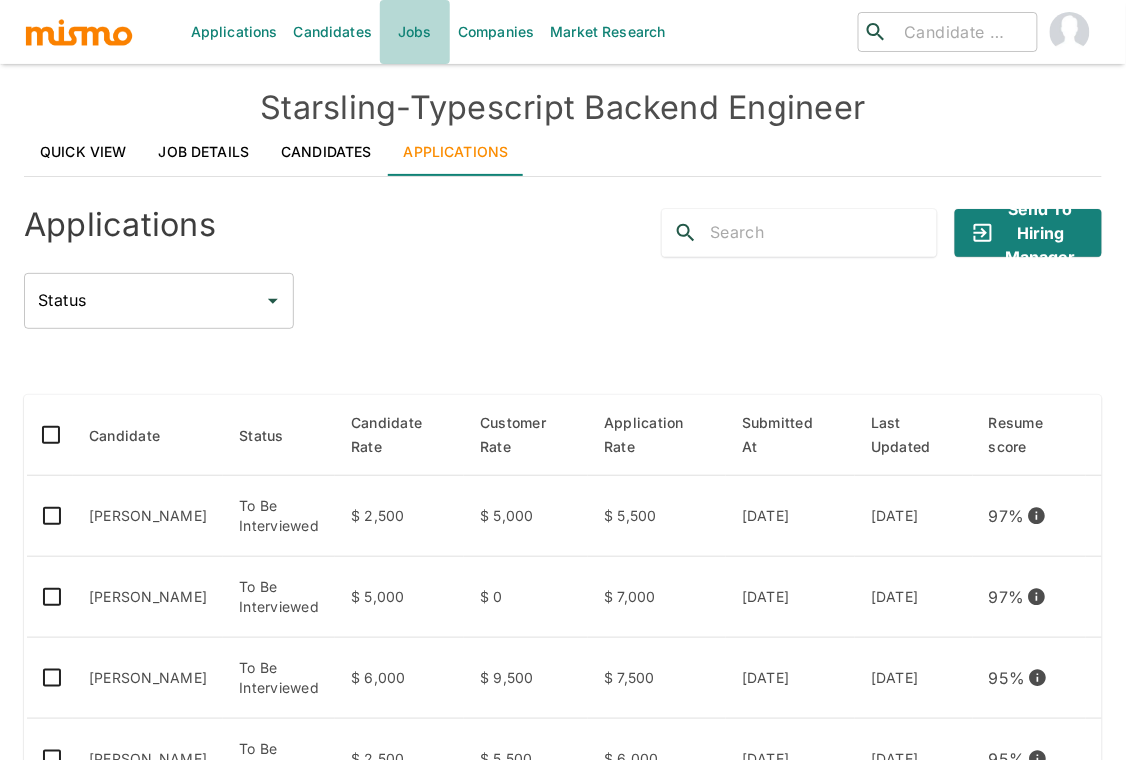 click on "Jobs" at bounding box center (415, 32) 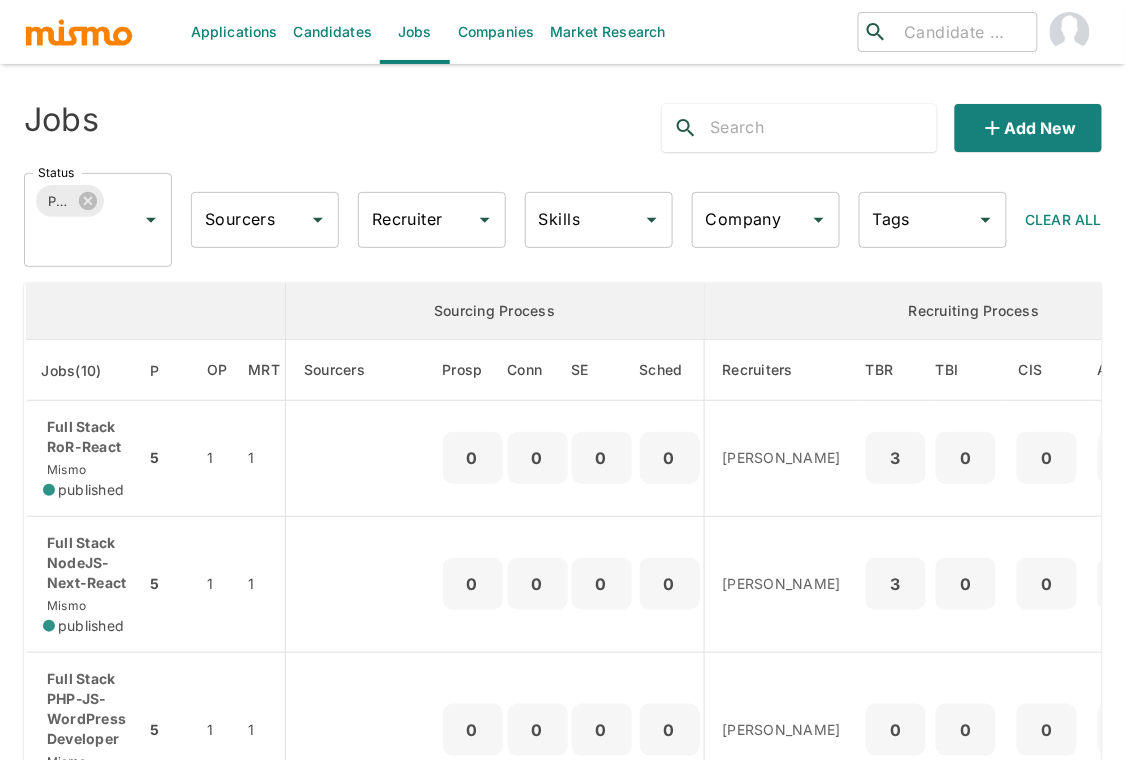 click on "Company" at bounding box center [751, 220] 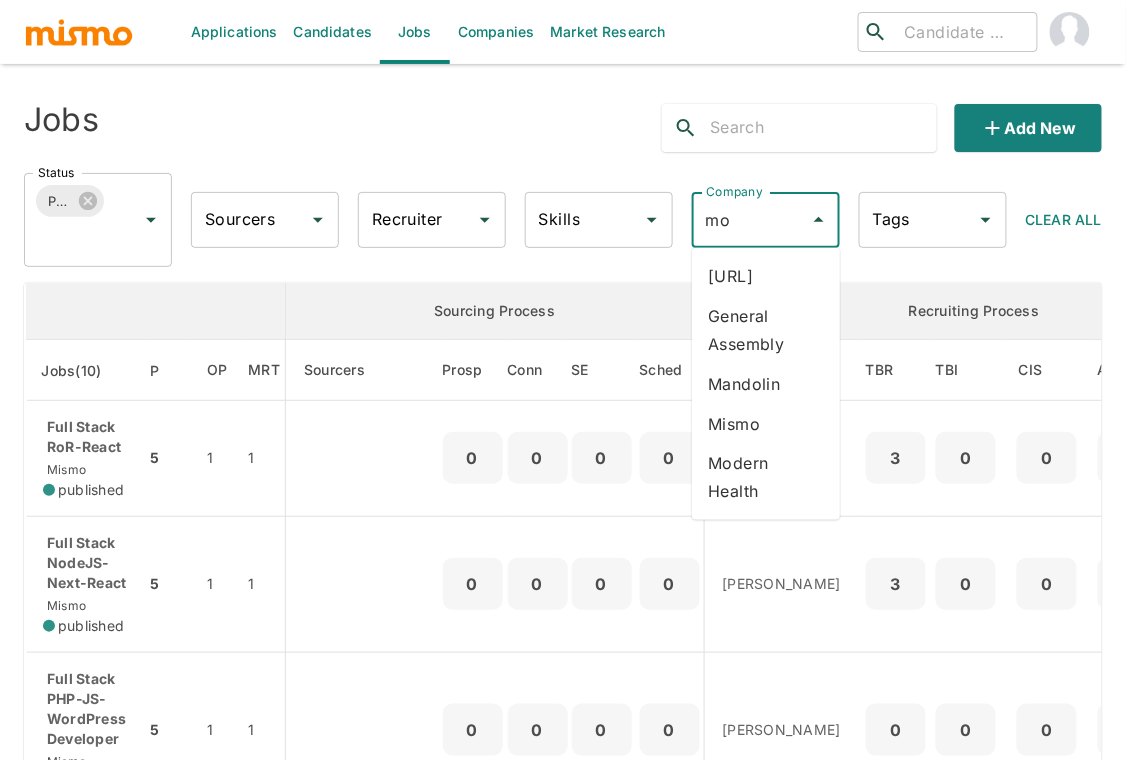 type on "mod" 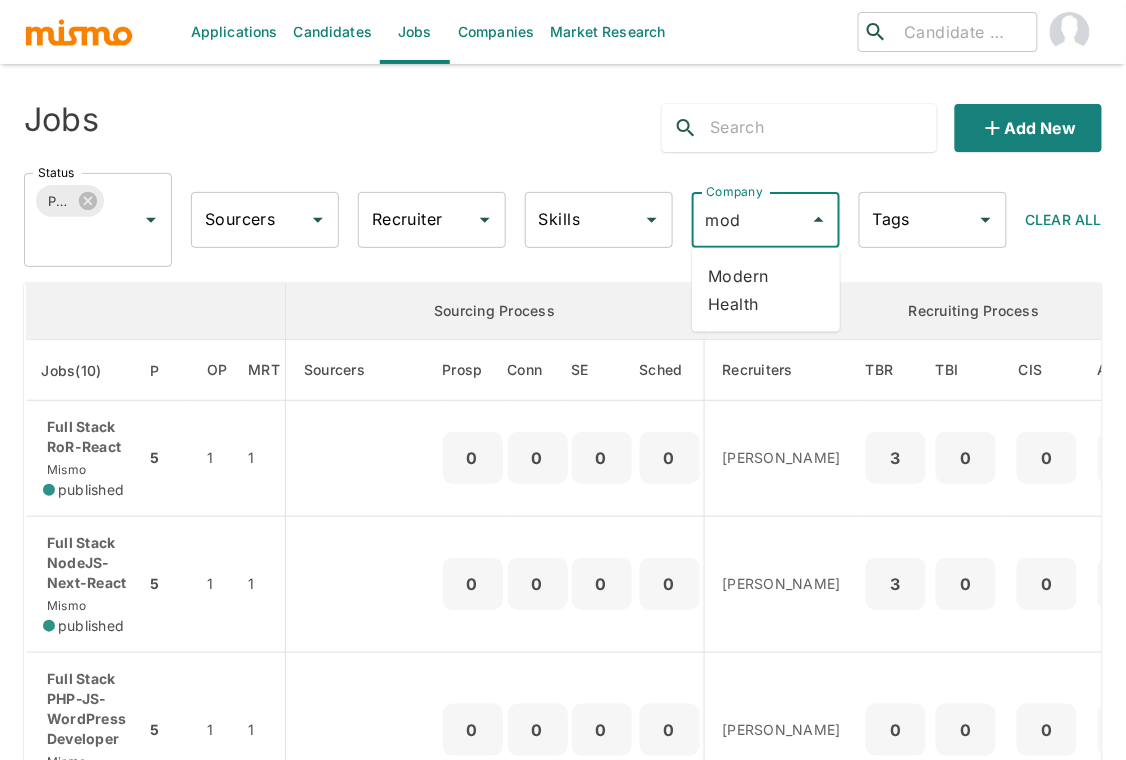 click on "Modern Health" at bounding box center (766, 290) 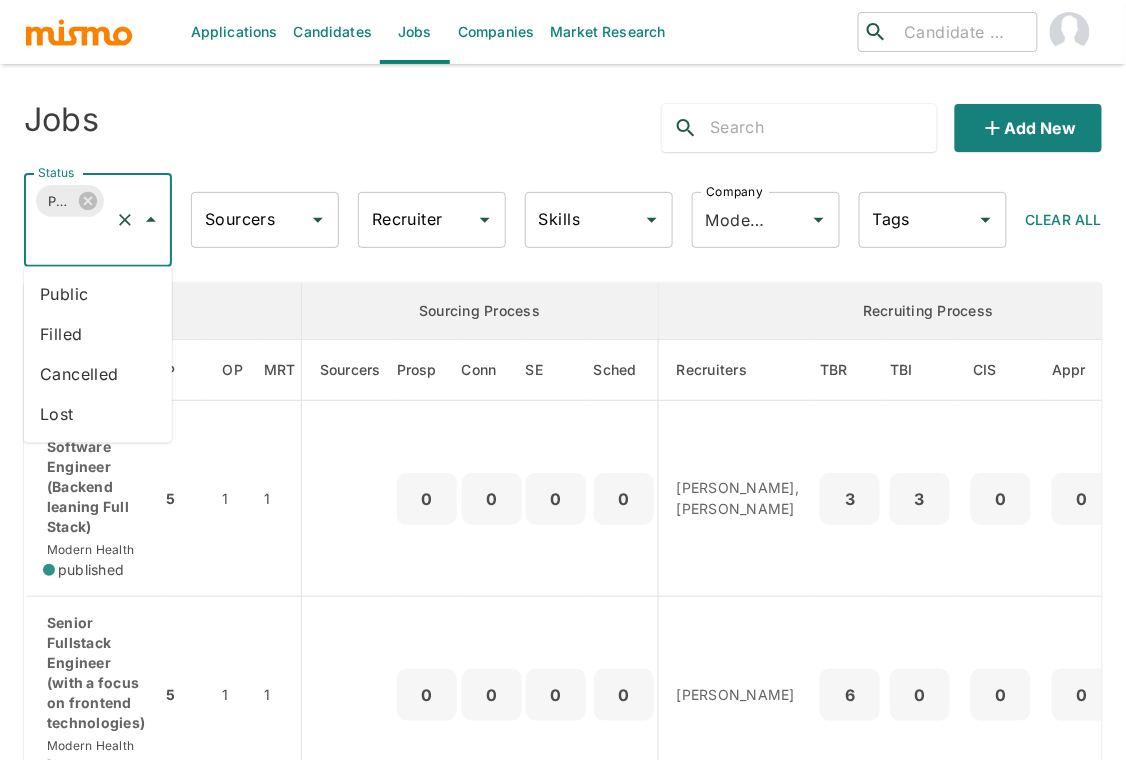 click on "Status" at bounding box center [70, 239] 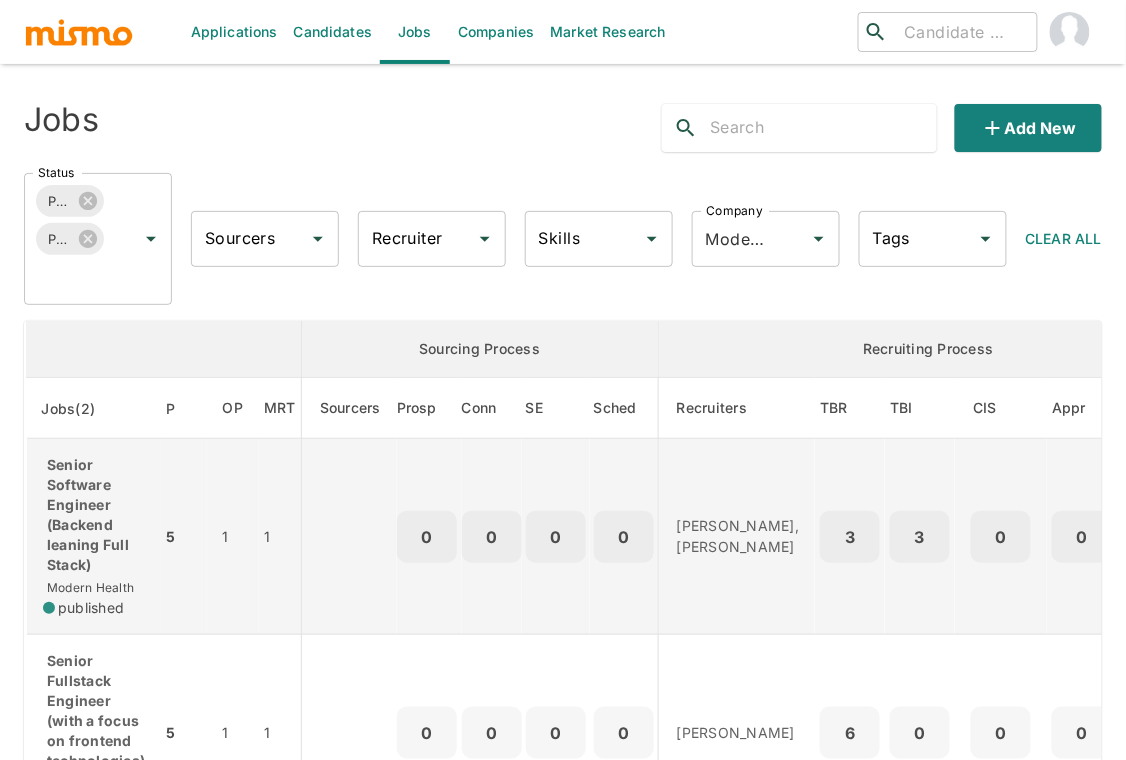 click on "Senior Software Engineer (Backend leaning Full Stack) Modern Health published" at bounding box center [94, 537] 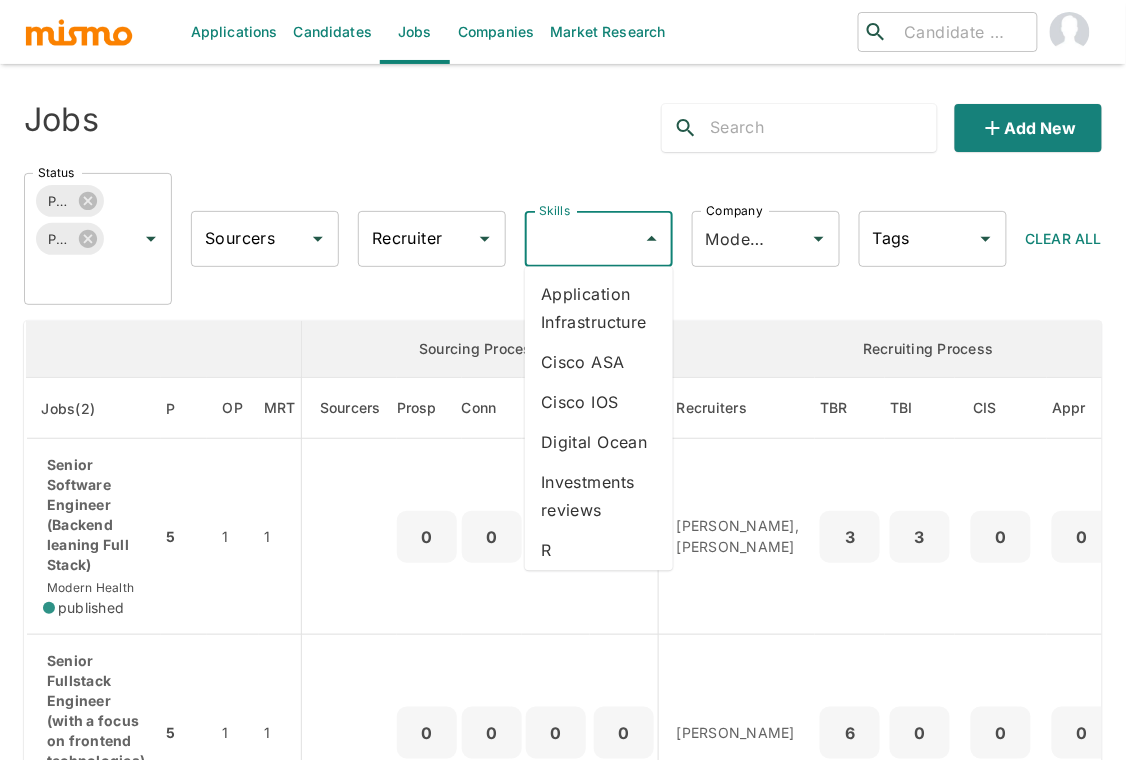 click on "Skills" at bounding box center [584, 239] 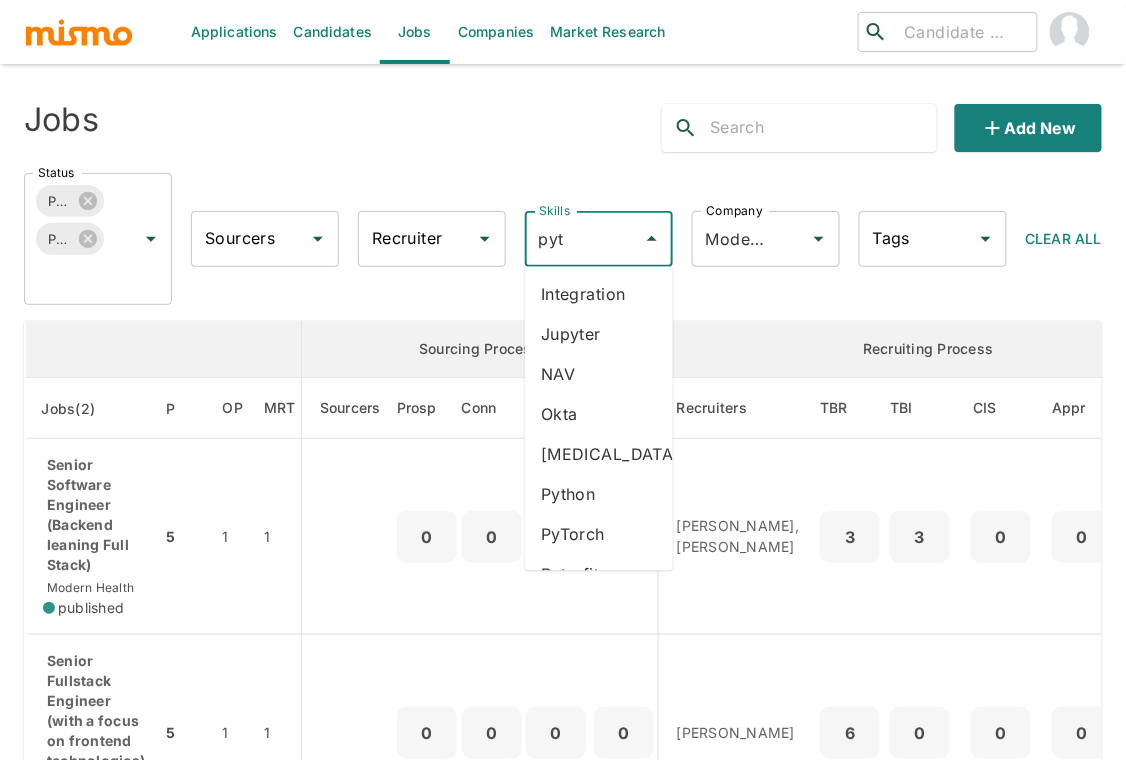 type on "pyth" 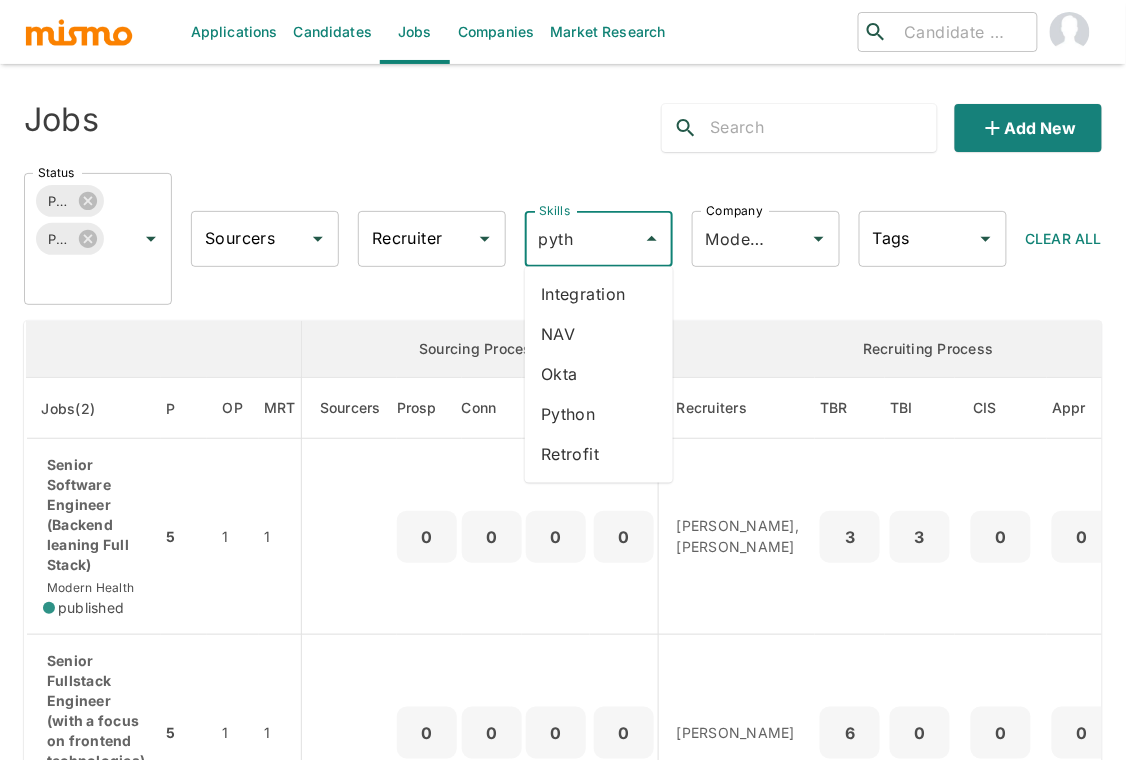 click on "Python" at bounding box center (599, 415) 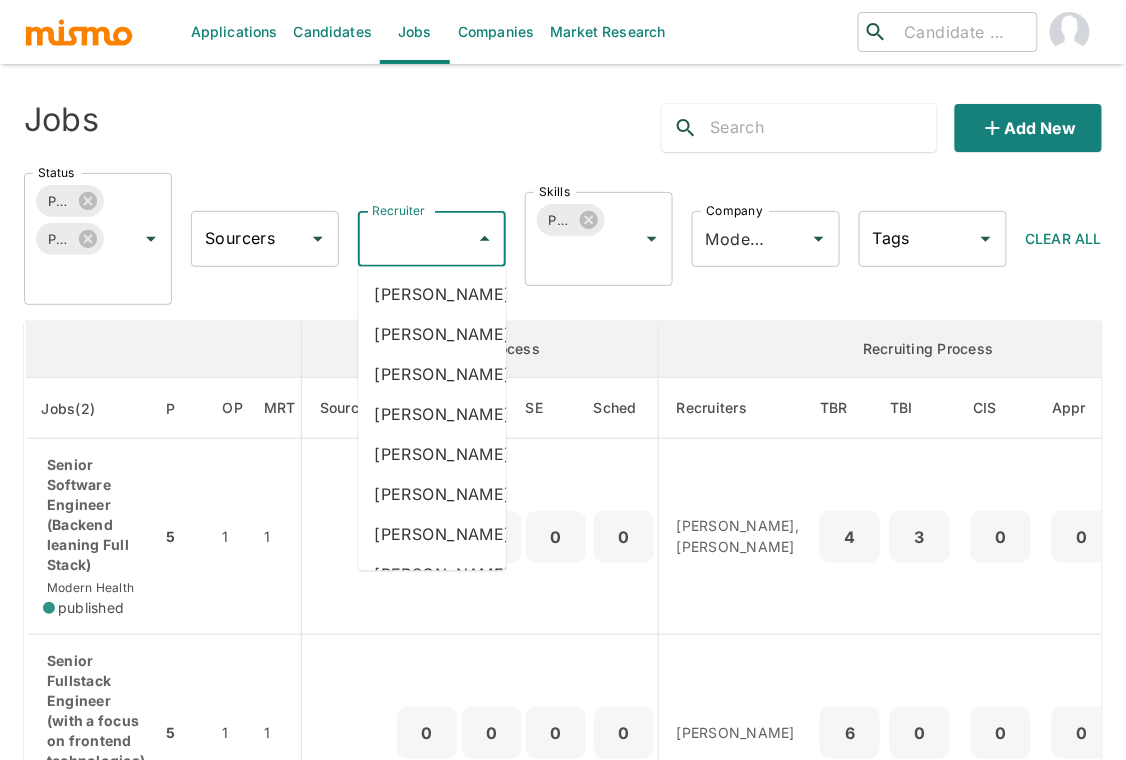 click on "Recruiter" at bounding box center (417, 239) 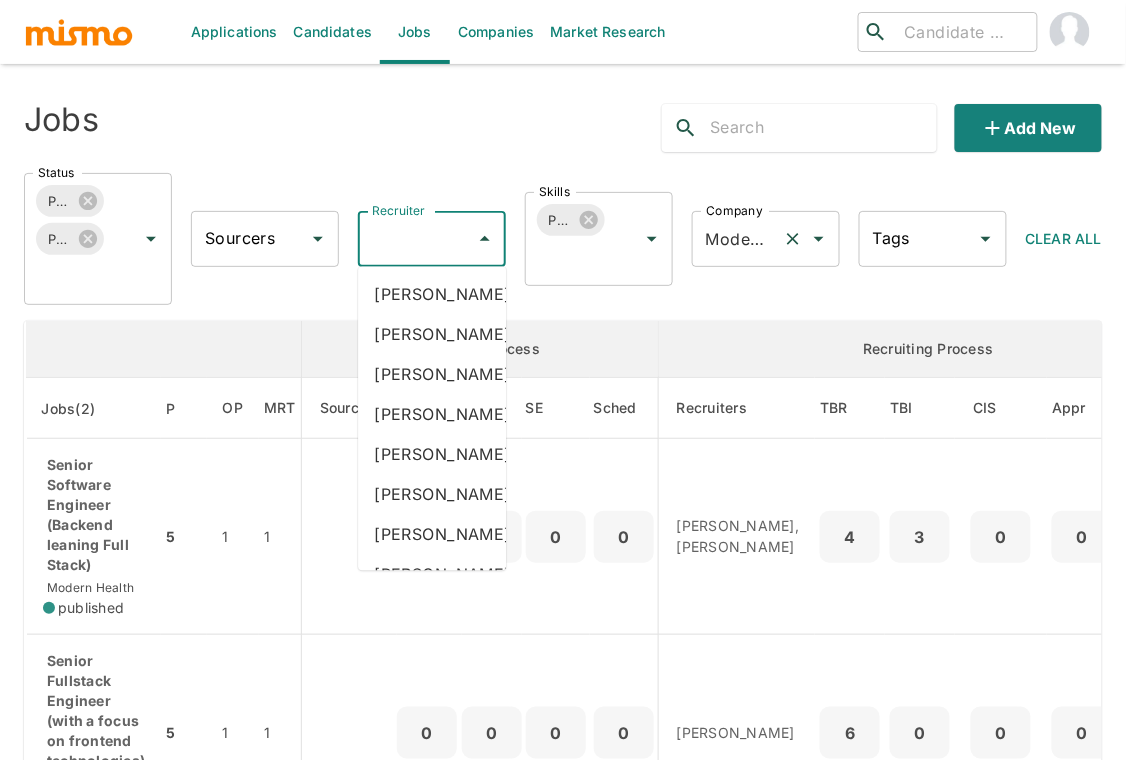 click 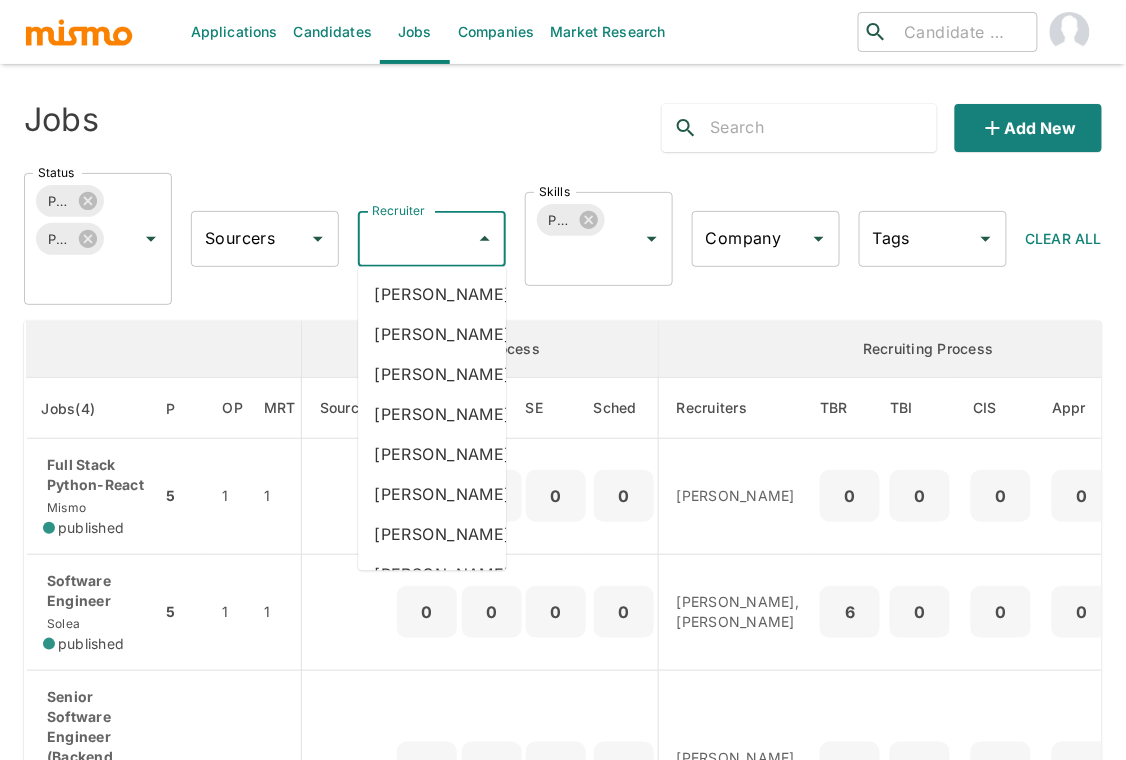 click on "Recruiter" at bounding box center [417, 239] 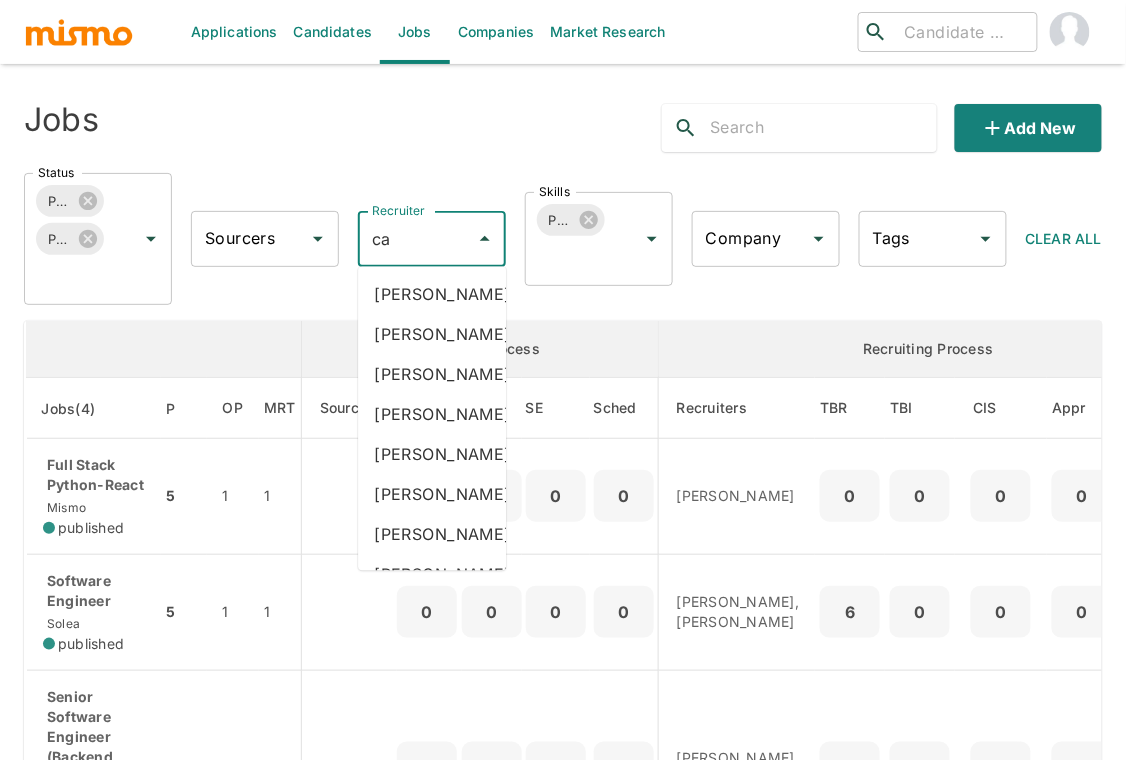 type on "car" 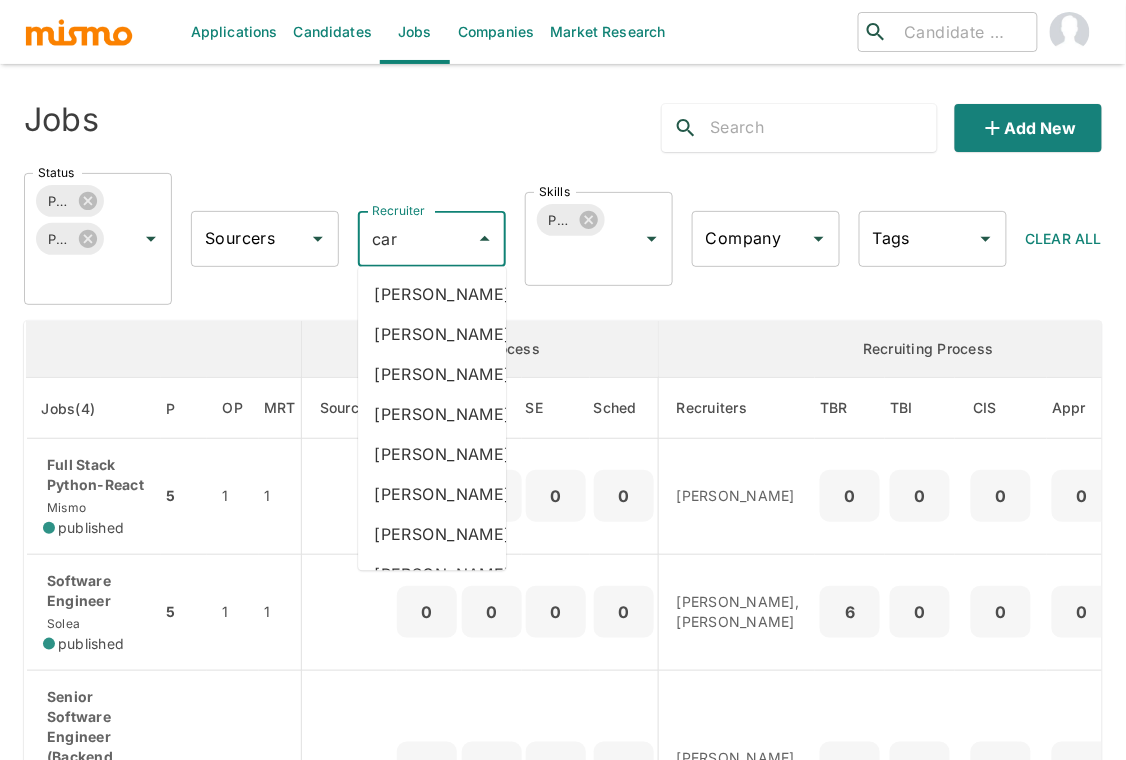 click on "Carmen Vilachá" at bounding box center (432, 415) 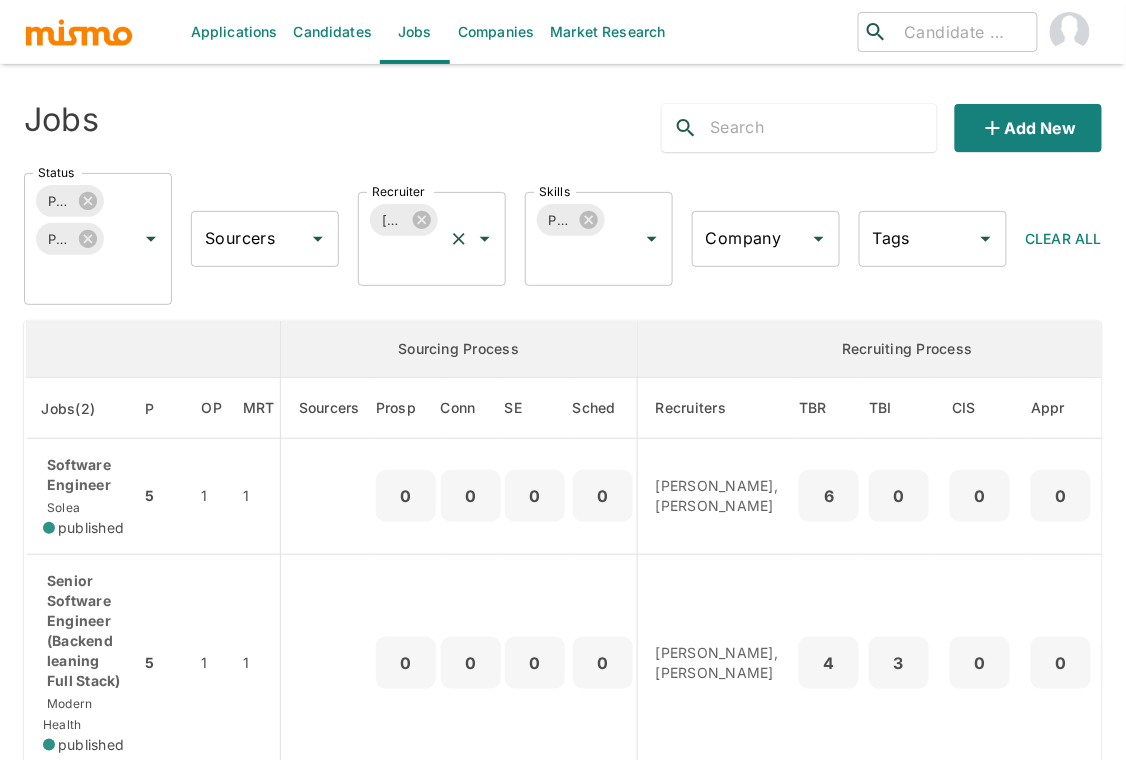 click on "Recruiter" at bounding box center (404, 258) 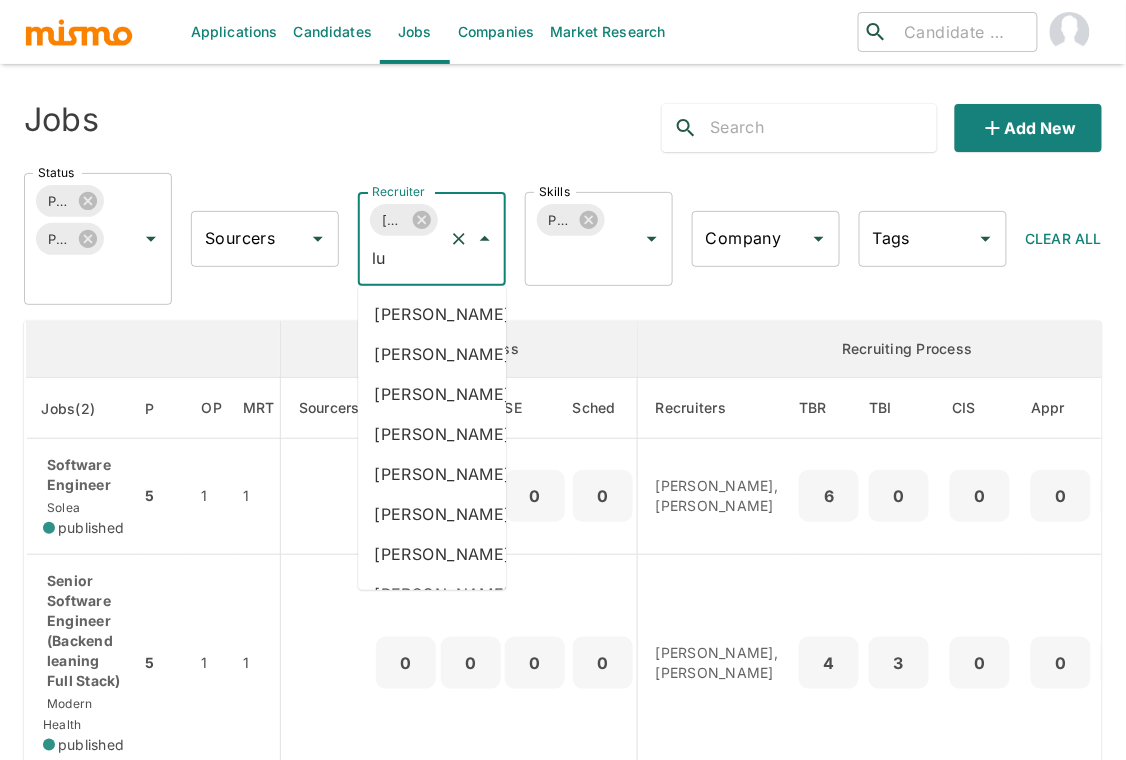type on "luj" 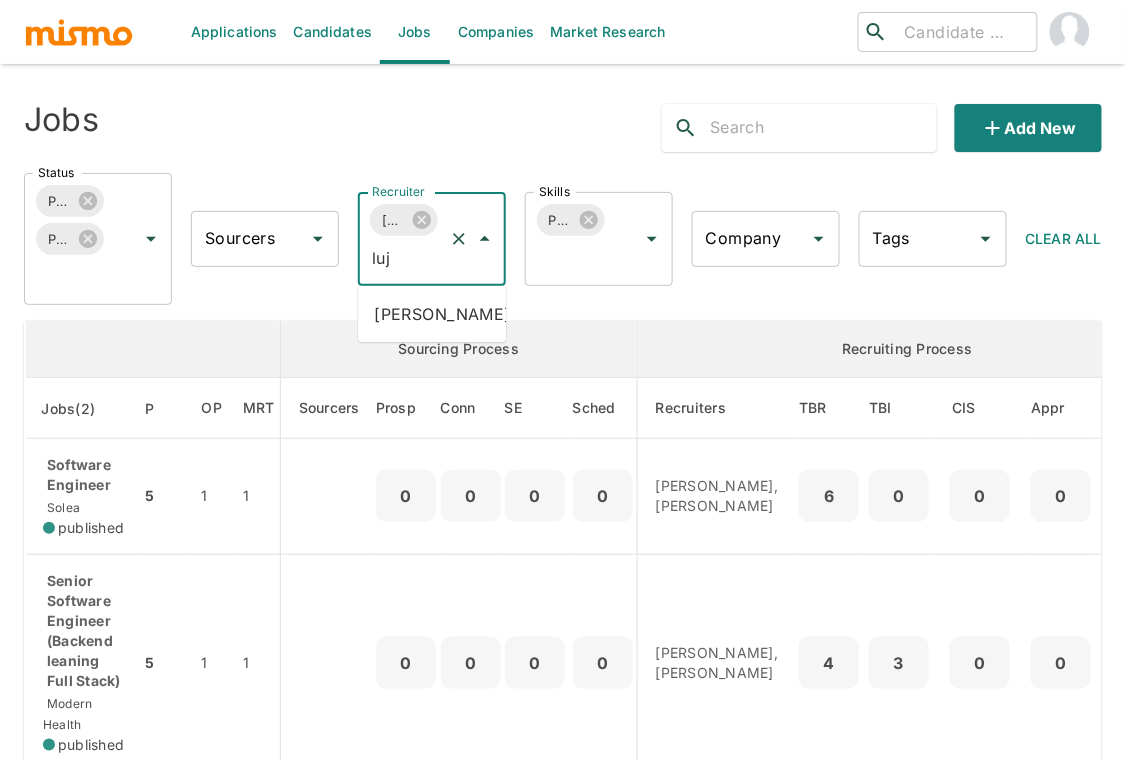click on "Maria Lujan Ciommo" at bounding box center [432, 314] 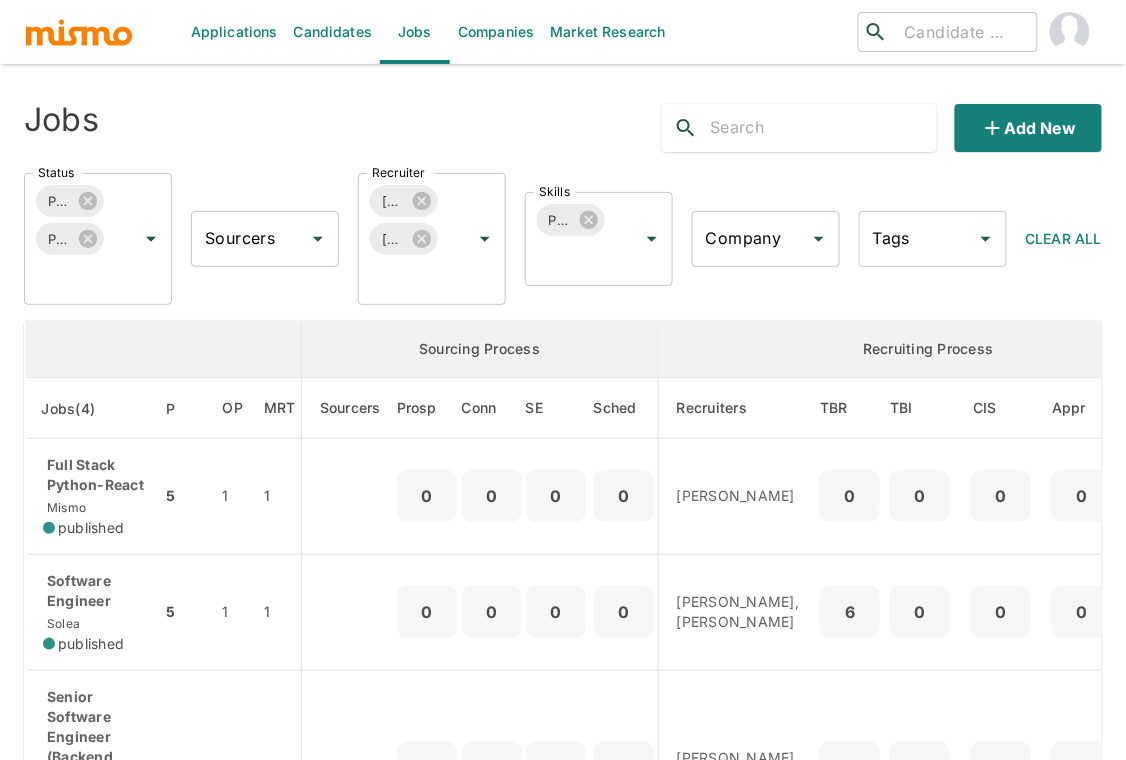 click on "Jobs  Add new Status Published Public Status Sourcers Sourcers Recruiter Carmen Vilachá Maria Lujan Ciommo Recruiter Skills Python Skills Company Company Tags Tags Clear All Sourcing Process Recruiting Process Jobs(4) P OP MRT Sourcers Prosp Conn SE Sched Recruiters TBR TBI CIS Appr Rej OD CD Tags Full Stack Python-React Mismo published 5 1 1 0 0 0 0 Maria Lujan Ciommo 0 0 0 0 0 07/30/2025 07/30/2025 Software Engineer Solea published 5 1 1 0 0 0 0 Carmen Vilachá, Maria Lujan Ciommo 6 0 0 0 0 07/29/2025 07/29/2025 Senior Software Engineer (Backend leaning Full Stack) Modern Health published 5 1 1 0 0 0 0 Carmen Vilachá, Maria Lujan Ciommo 4 3 0 0 2 06/27/2025 06/27/2025 Senior Fullstack Engineer (with a focus on frontend technologies) Modern Health published 5 1 1 0 0 0 0 Maria Lujan Ciommo 6 0 0 0 0 07/11/2025 07/11/2025 Rows per page: 10 10 1–4 of 4" at bounding box center (563, 760) 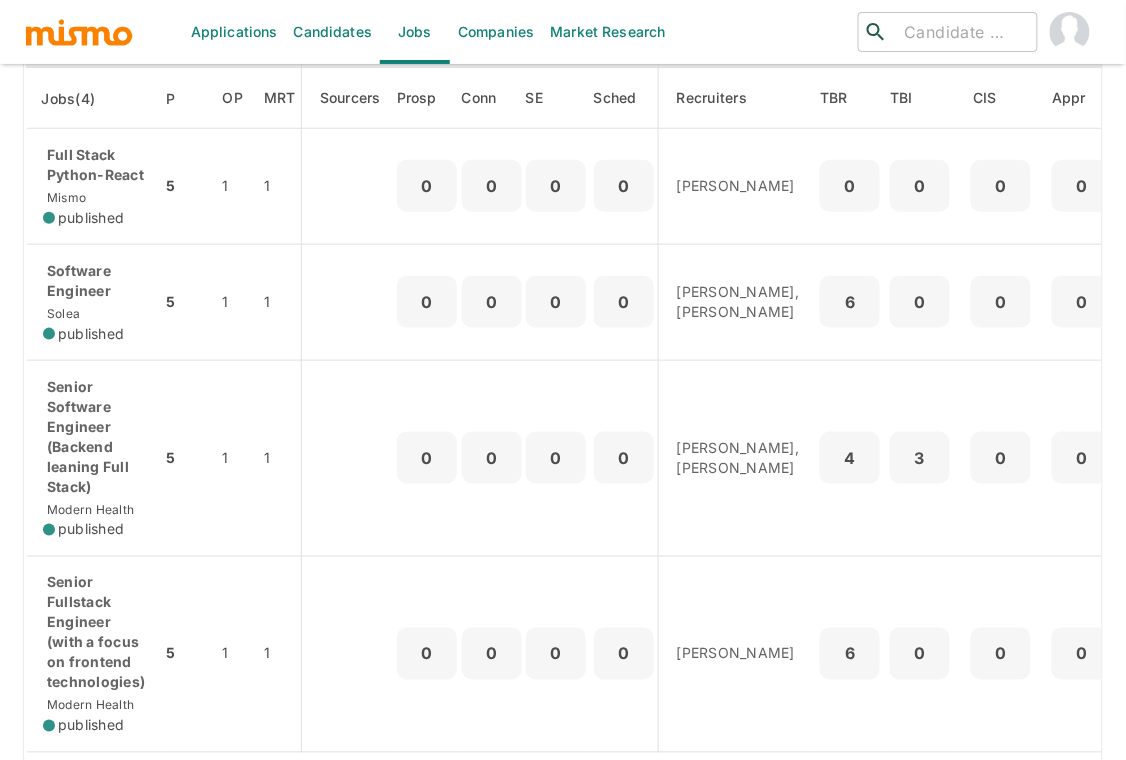 scroll, scrollTop: 311, scrollLeft: 0, axis: vertical 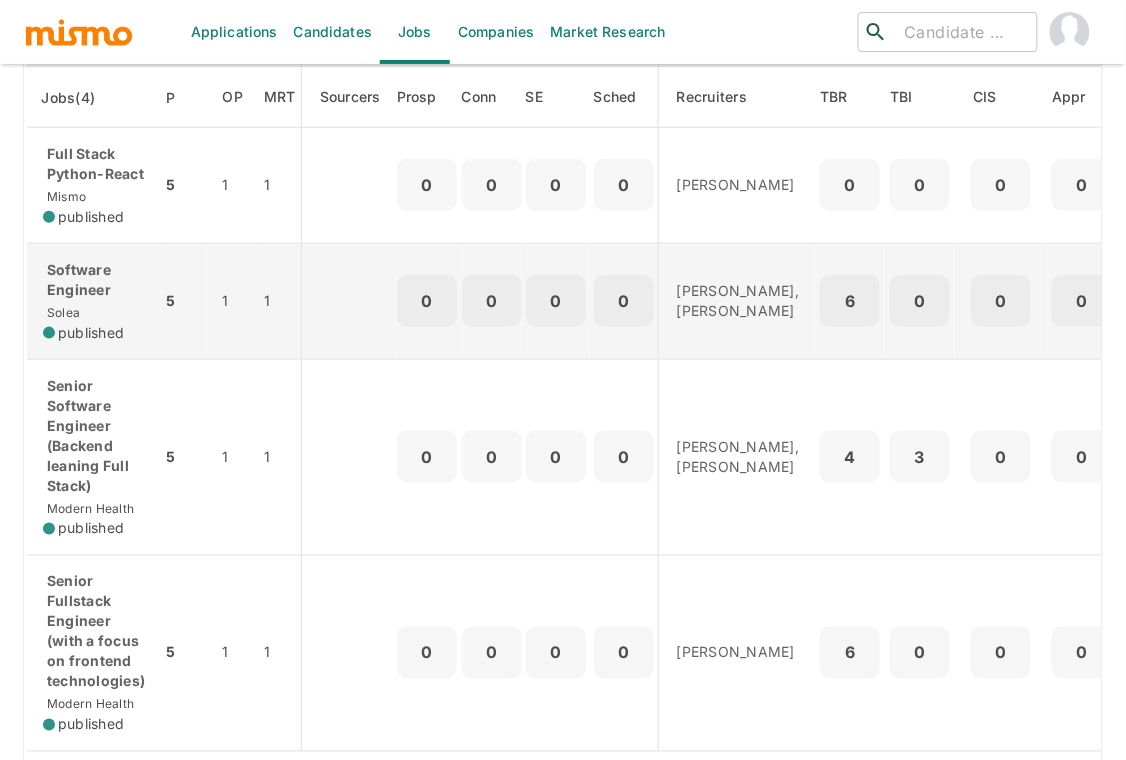 click on "Software Engineer" at bounding box center (94, 280) 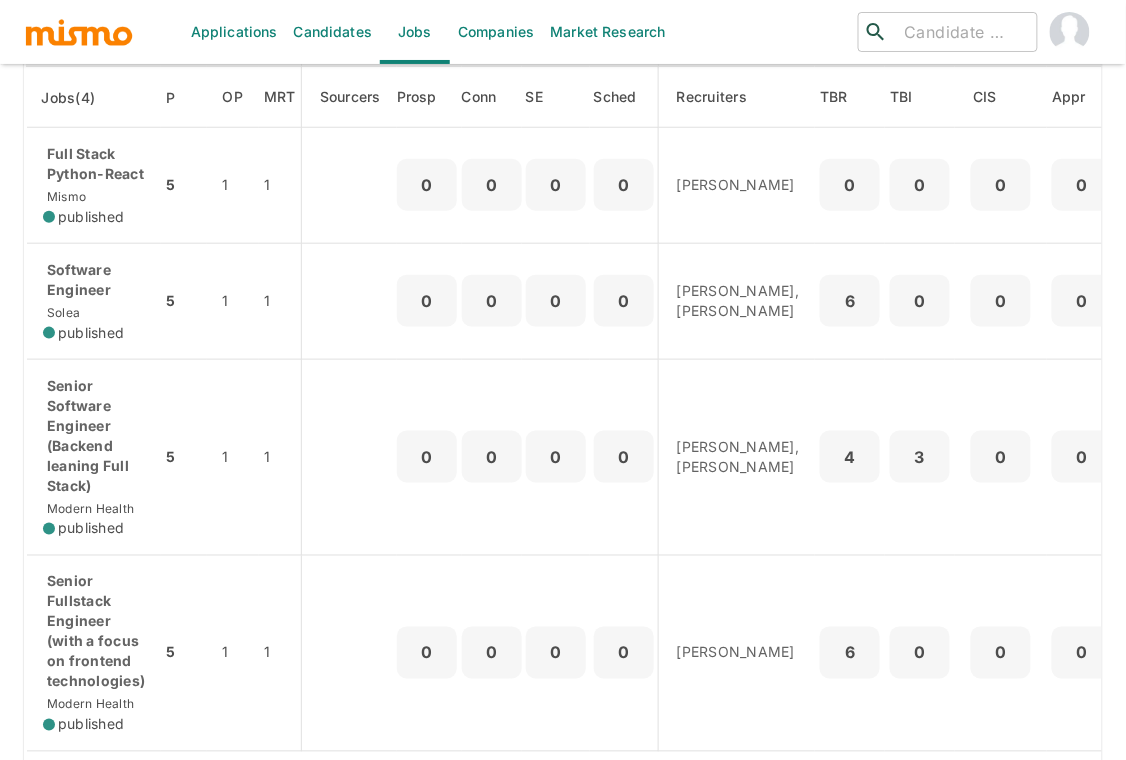 click on "Applications Candidates Jobs Companies Market Research ​ ​ Jobs  Add new Status Published Public Status Sourcers Sourcers Recruiter Carmen Vilachá Maria Lujan Ciommo Recruiter Skills Python Skills Company Company Tags Tags Clear All Sourcing Process Recruiting Process Jobs(4) P OP MRT Sourcers Prosp Conn SE Sched Recruiters TBR TBI CIS Appr Rej OD CD Tags Full Stack Python-React Mismo published 5 1 1 0 0 0 0 Maria Lujan Ciommo 0 0 0 0 0 07/30/2025 07/30/2025 Software Engineer Solea published 5 1 1 0 0 0 0 Carmen Vilachá, Maria Lujan Ciommo 6 0 0 0 0 07/29/2025 07/29/2025 Senior Software Engineer (Backend leaning Full Stack) Modern Health published 5 1 1 0 0 0 0 Carmen Vilachá, Maria Lujan Ciommo 4 3 0 0 2 06/27/2025 06/27/2025 Senior Fullstack Engineer (with a focus on frontend technologies) Modern Health published 5 1 1 0 0 0 0 Maria Lujan Ciommo 6 0 0 0 0 07/11/2025 07/11/2025 Rows per page: 10 10 1–4 of 4
Manage Users Manage Assessments Manage Templates Manage Skills Feature Flags" at bounding box center (563, 93) 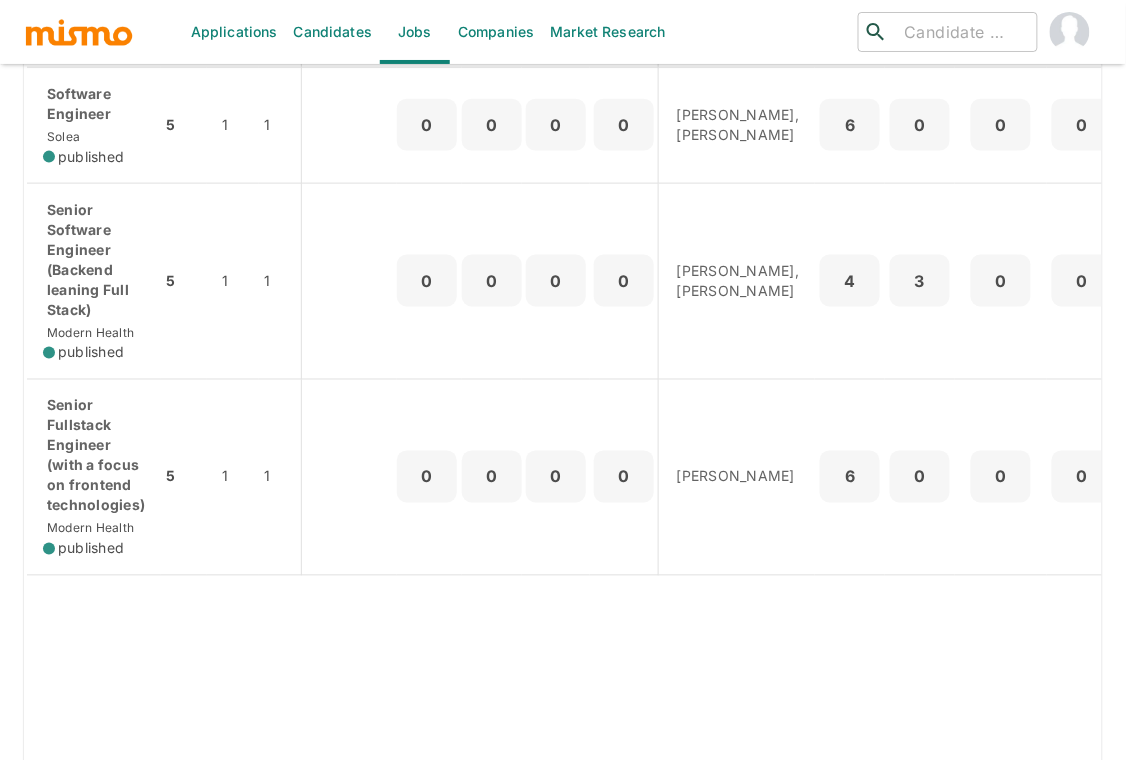 scroll, scrollTop: 488, scrollLeft: 0, axis: vertical 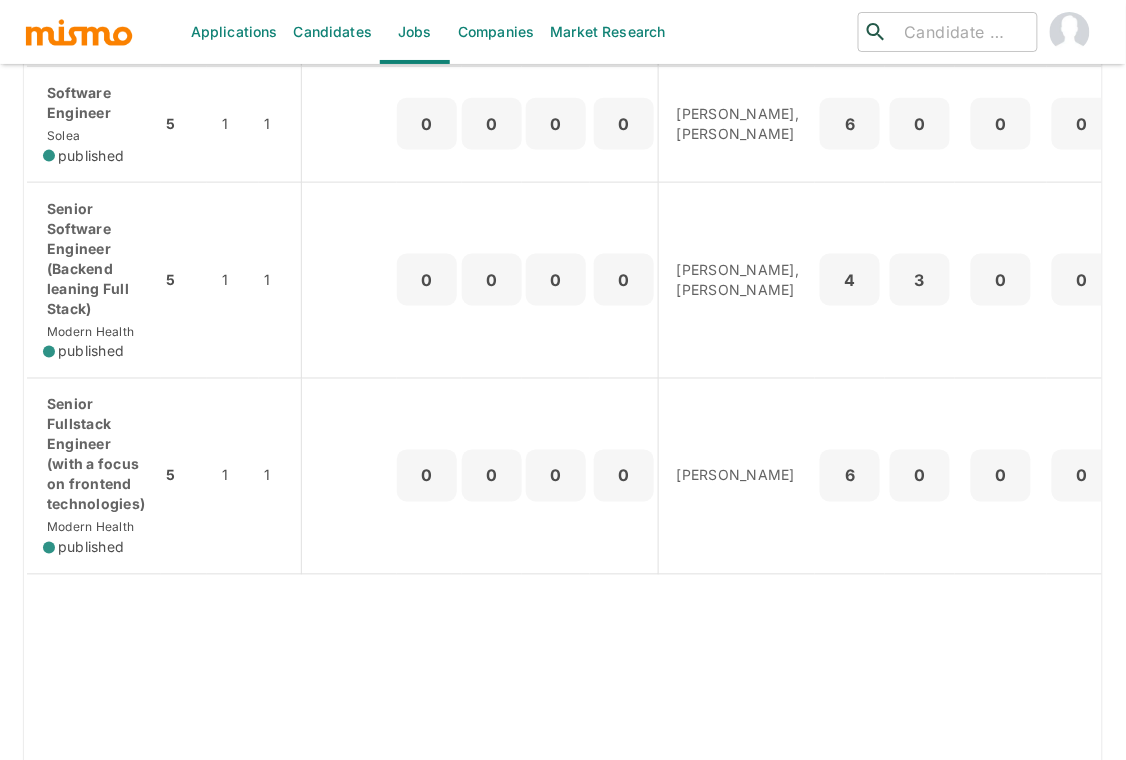 click at bounding box center [79, 32] 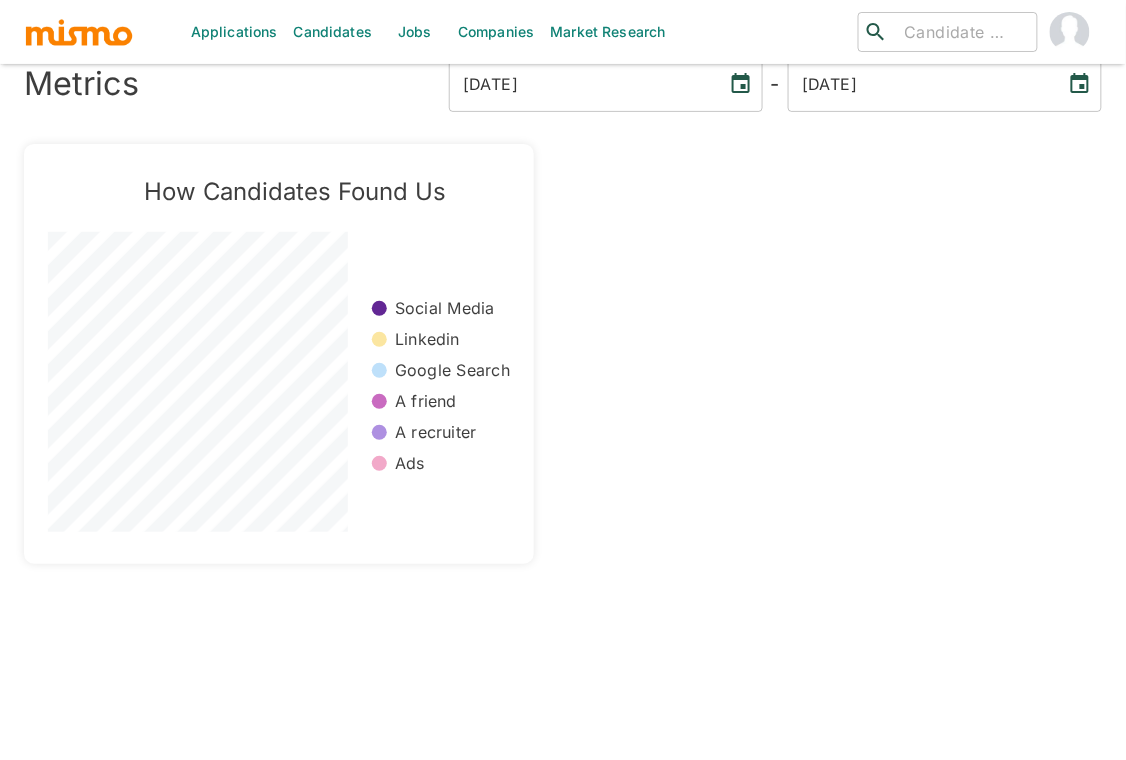scroll, scrollTop: 47, scrollLeft: 0, axis: vertical 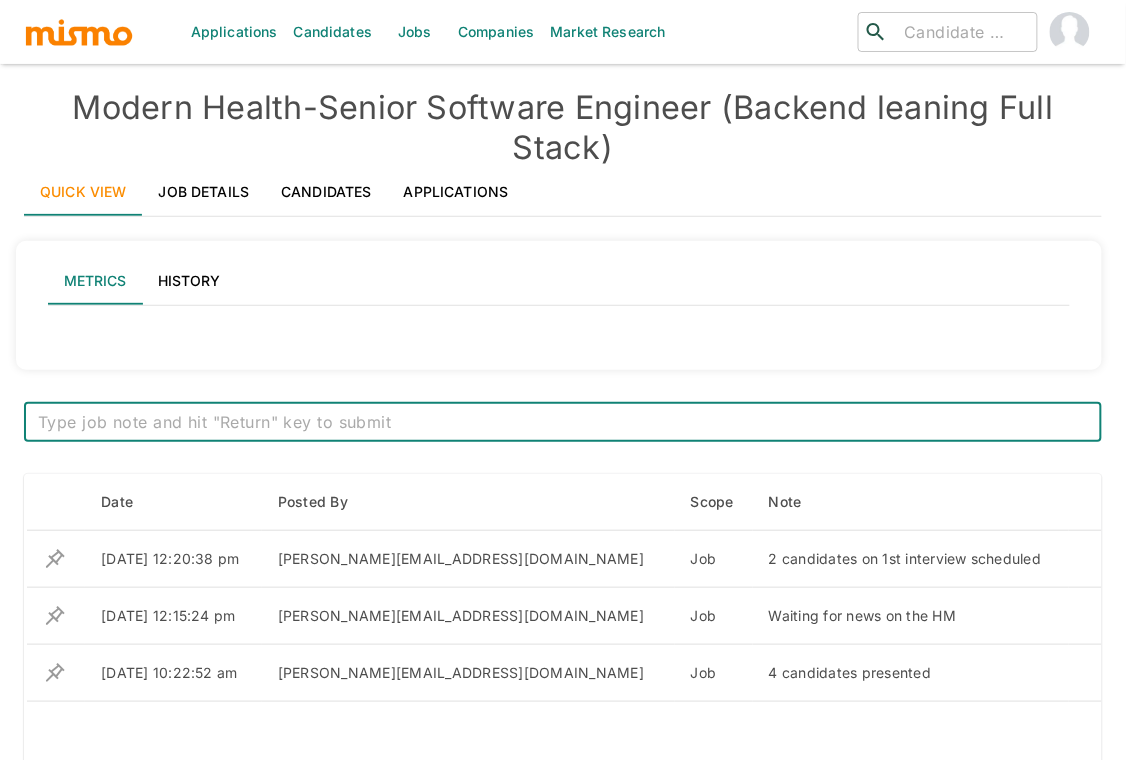click on "Job Details" at bounding box center (204, 192) 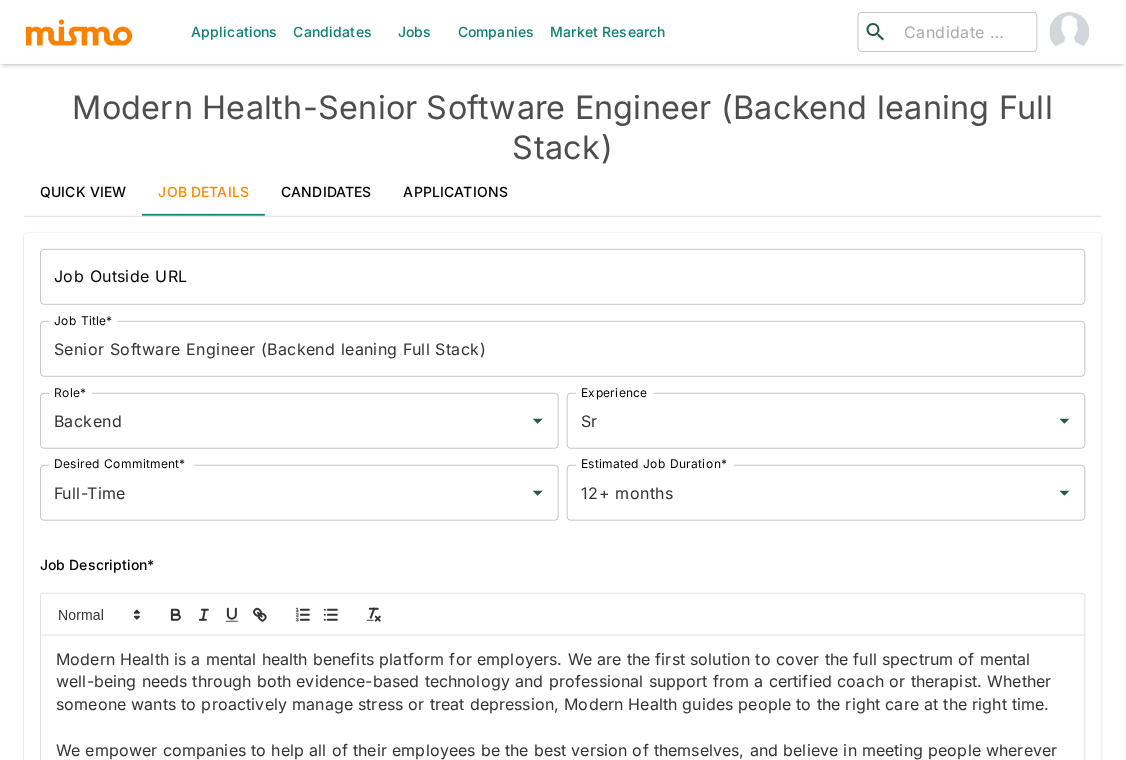 click on "Modern Health is a mental health benefits platform for employers. We are the first solution to cover the full spectrum of mental well-being needs through both evidence-based technology and professional support from a certified coach or therapist. Whether someone wants to proactively manage stress or treat depression, Modern Health guides people to the right care at the right time." at bounding box center [563, 682] 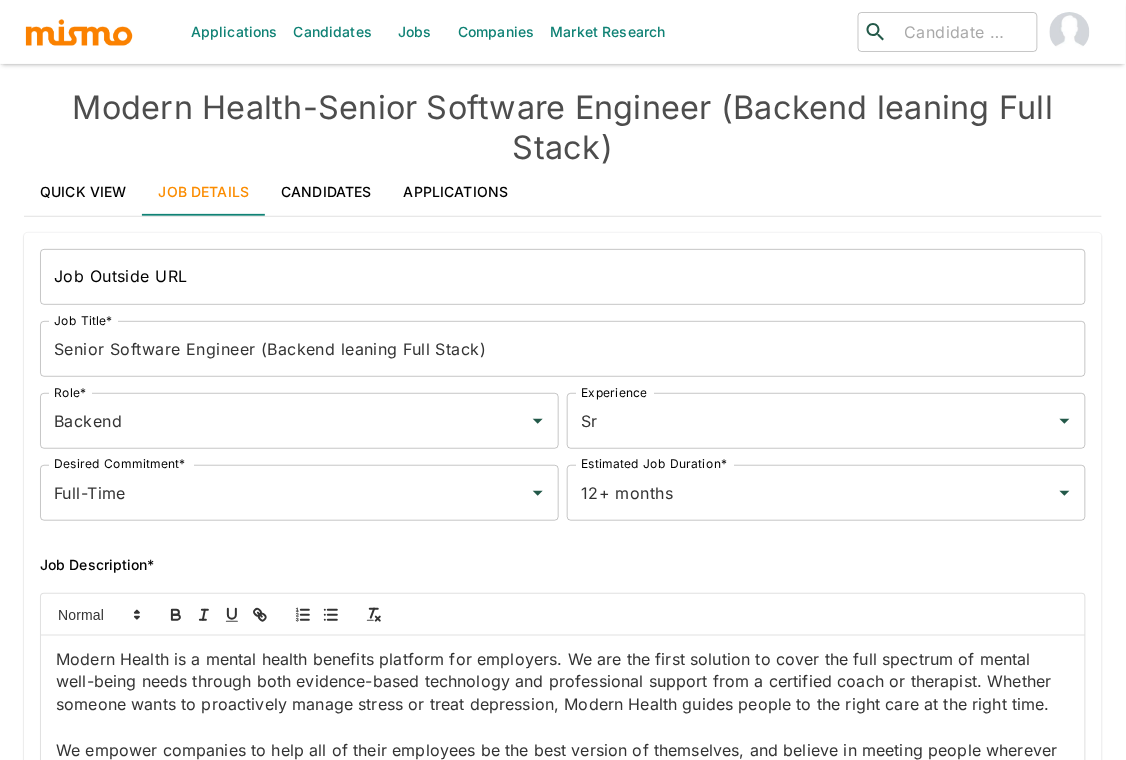 scroll, scrollTop: 391, scrollLeft: 0, axis: vertical 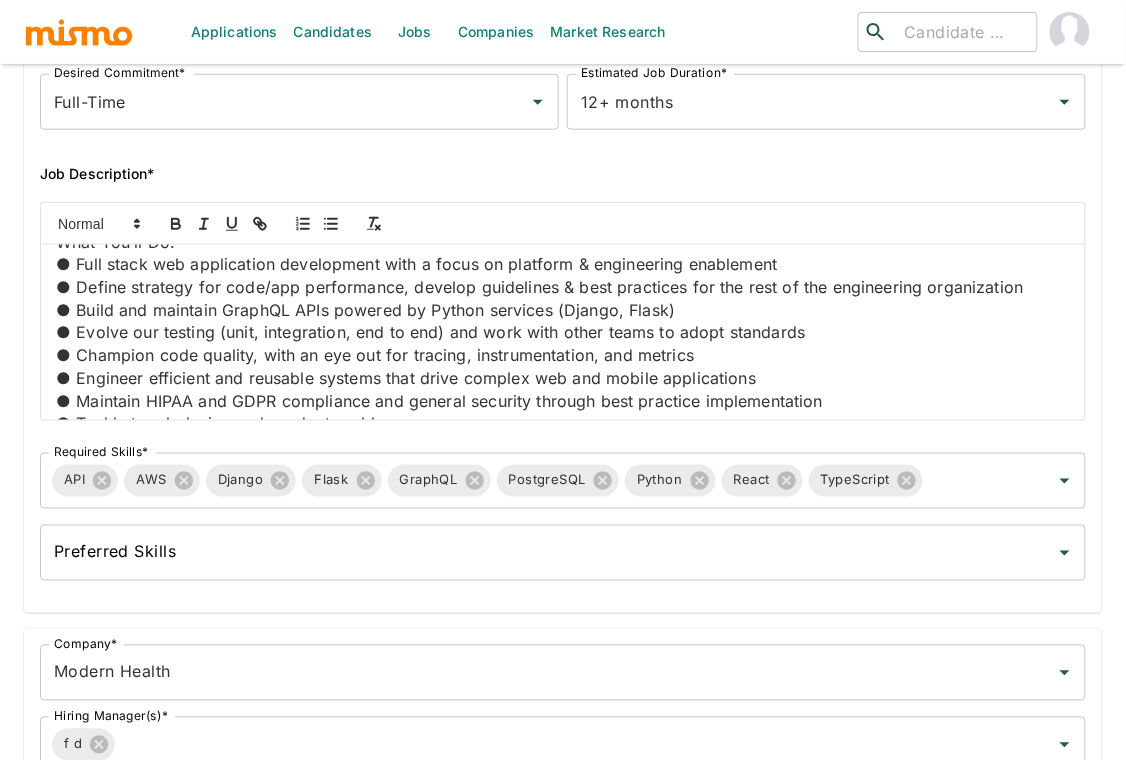 click on "Applications Candidates Jobs Companies Market Research ​ ​ Modern Health  -  Senior Software Engineer (Backend leaning Full Stack) Quick View Job Details Candidates Applications Job Outside URL Job Outside URL Job Title* Senior Software Engineer (Backend leaning Full Stack) Job Title* Role* Backend Role* Experience Sr Experience Desired Commitment* Full-Time Desired Commitment* Estimated Job Duration* 12+ months Estimated Job Duration* Job Description*                                                                             Modern Health is a mental health benefits platform for employers. We are the first solution to cover the full spectrum of mental well-being needs through both evidence-based technology and professional support from a certified coach or therapist. Whether someone wants to proactively manage stress or treat depression, Modern Health guides people to the right care at the right time. We are hiring across Tech to: What You’ll Do: ● Tackle tough design and product problems Our Stack:" at bounding box center [563, 13] 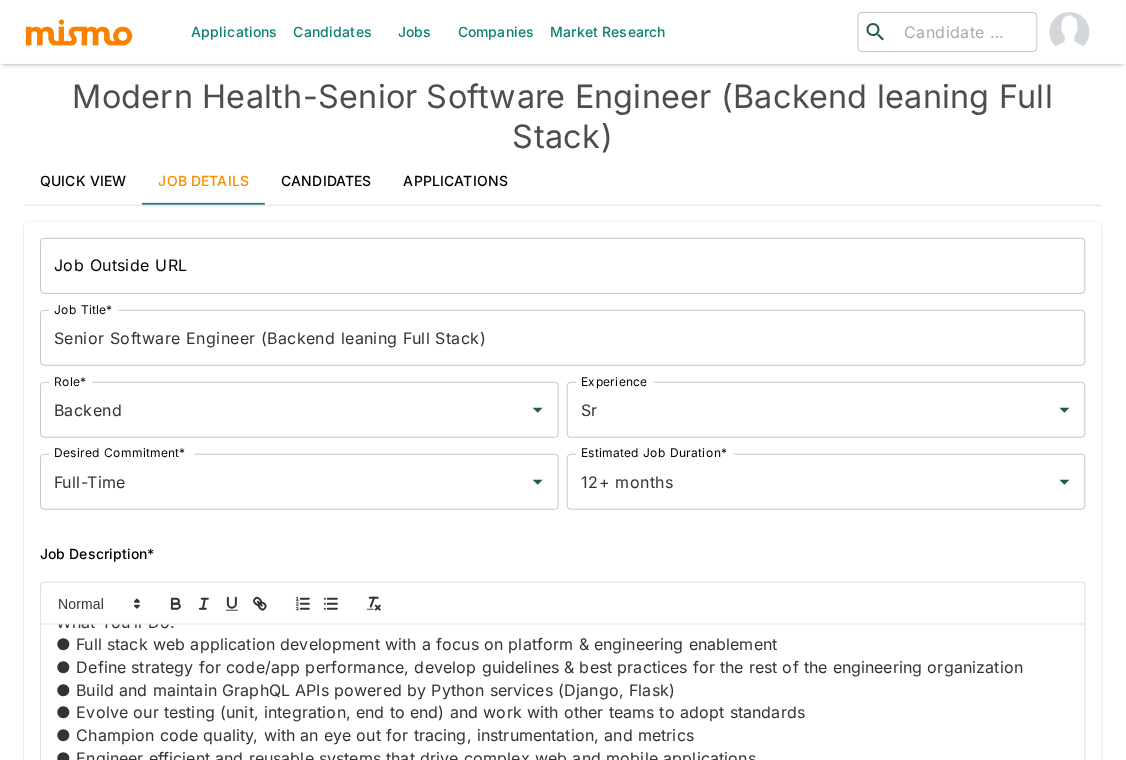 scroll, scrollTop: 0, scrollLeft: 0, axis: both 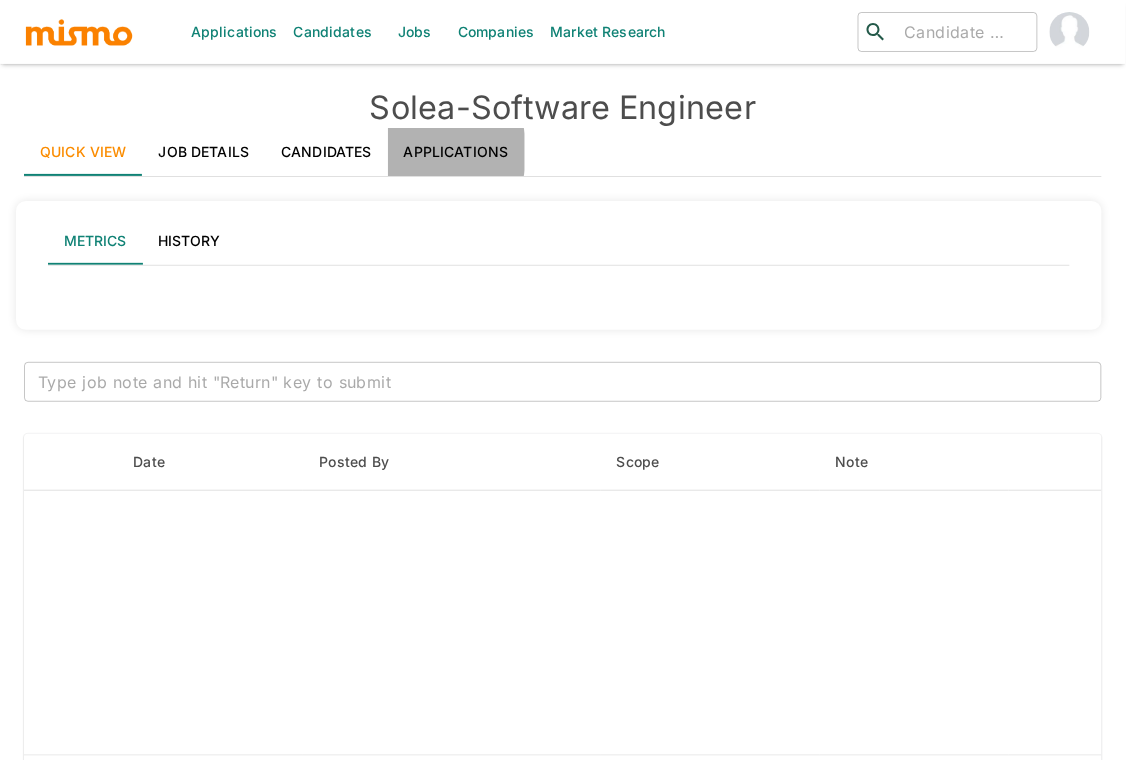 click on "Applications" at bounding box center (456, 152) 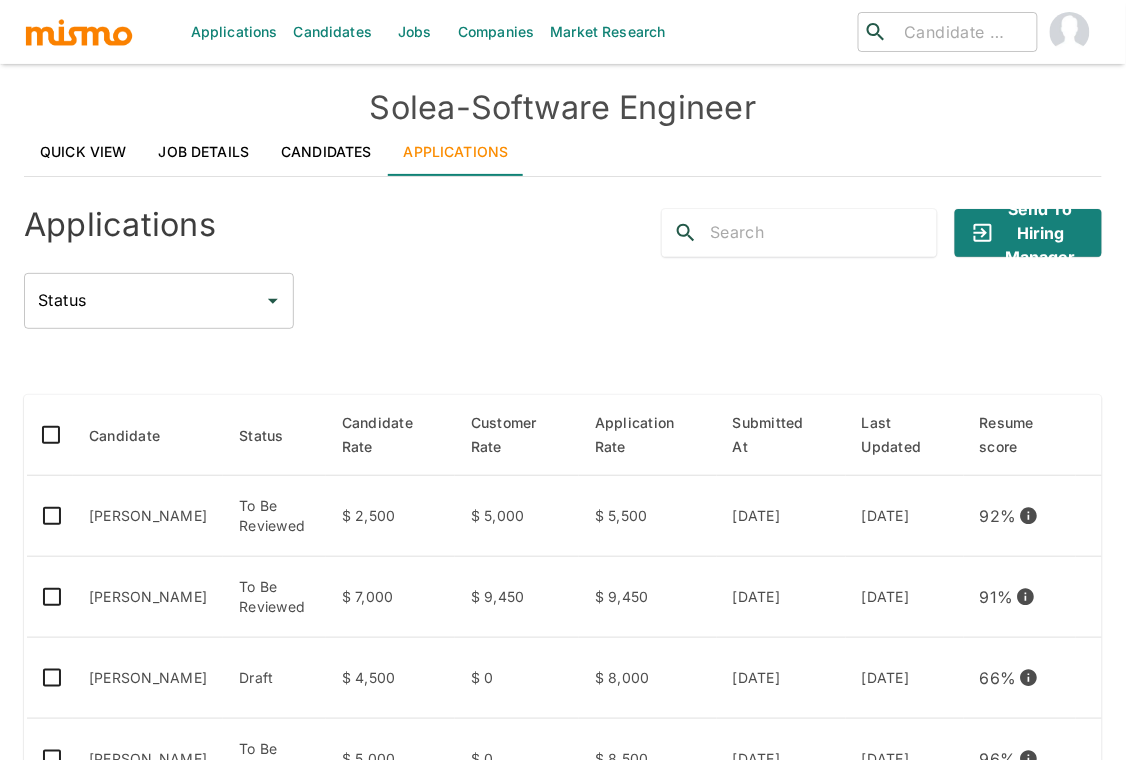 click on "Applications Send to Hiring Manager Status Status" at bounding box center [563, 261] 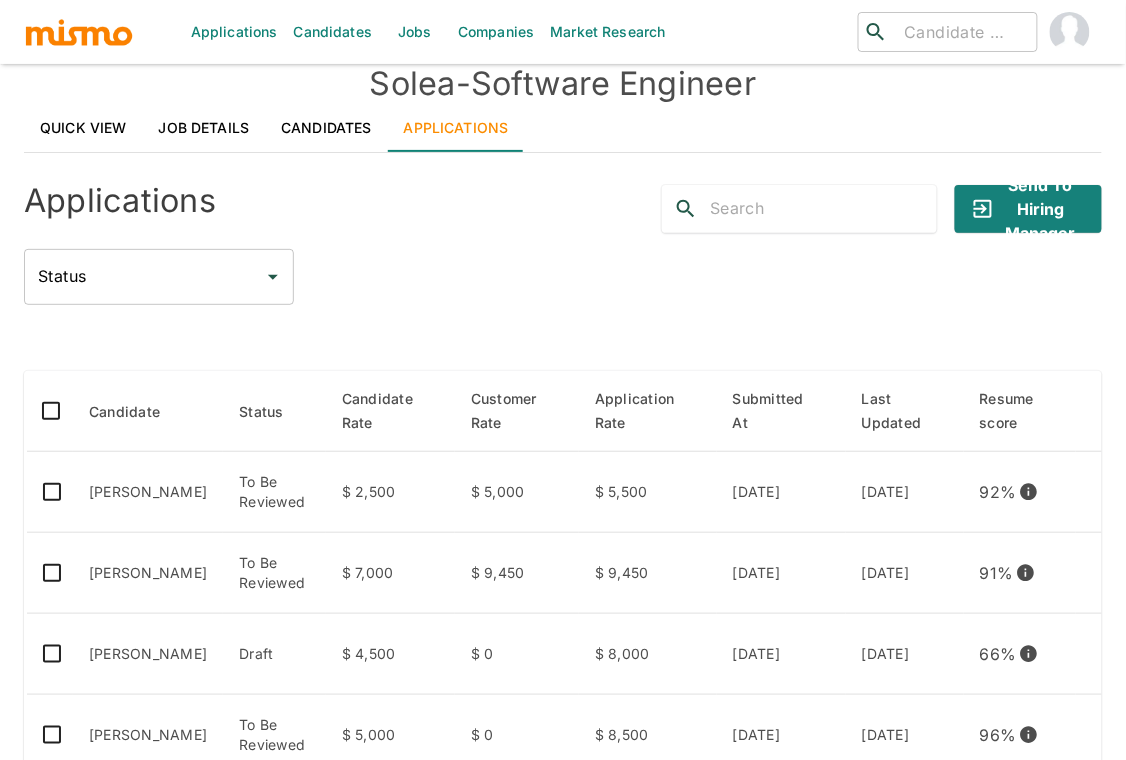 scroll, scrollTop: 0, scrollLeft: 0, axis: both 